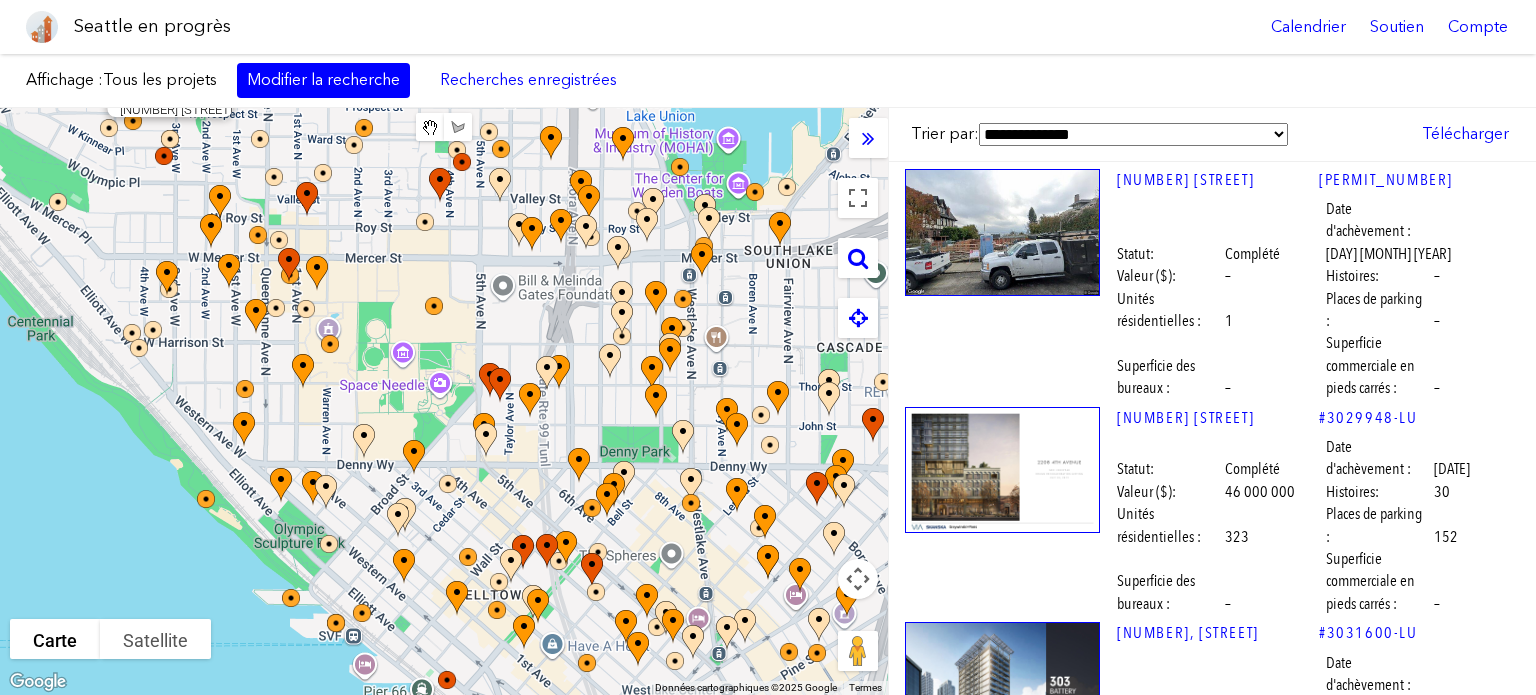 scroll, scrollTop: 0, scrollLeft: 0, axis: both 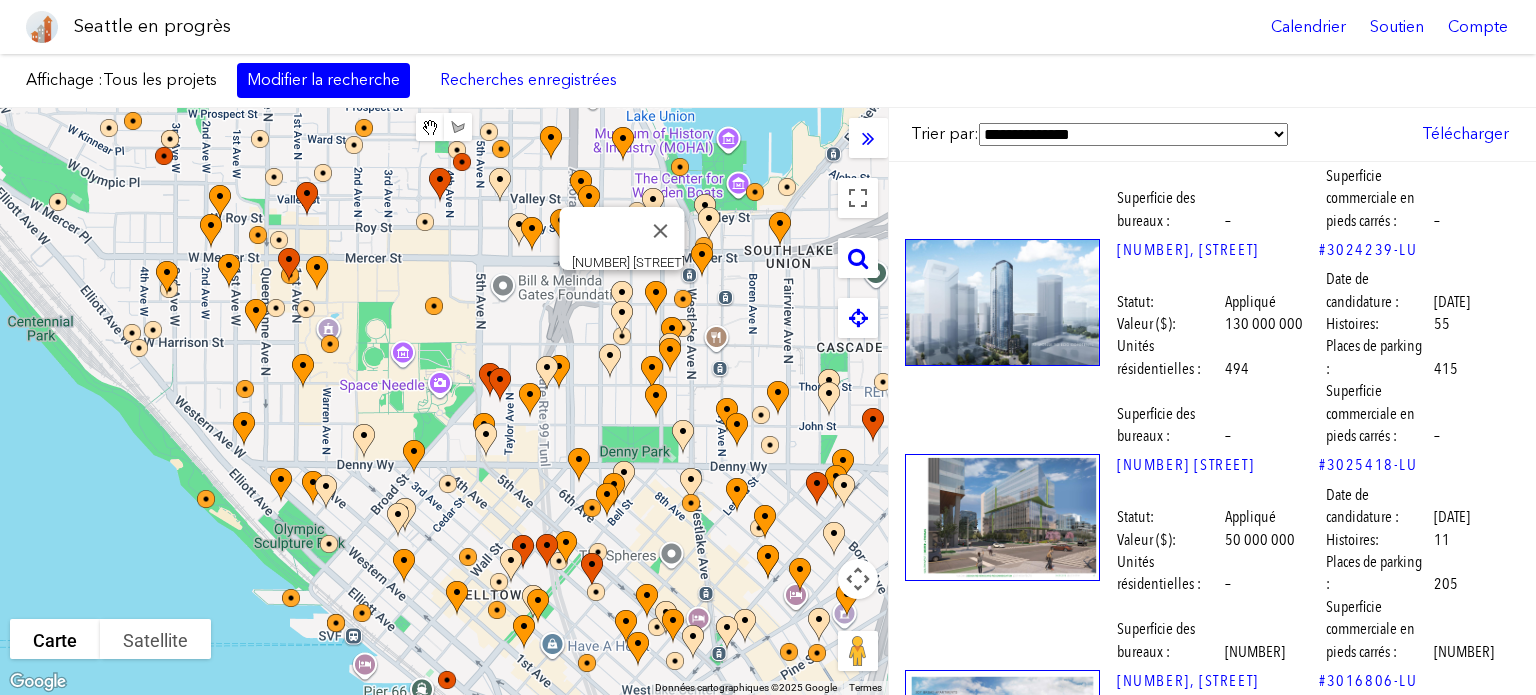 click at bounding box center [1002, 1326] 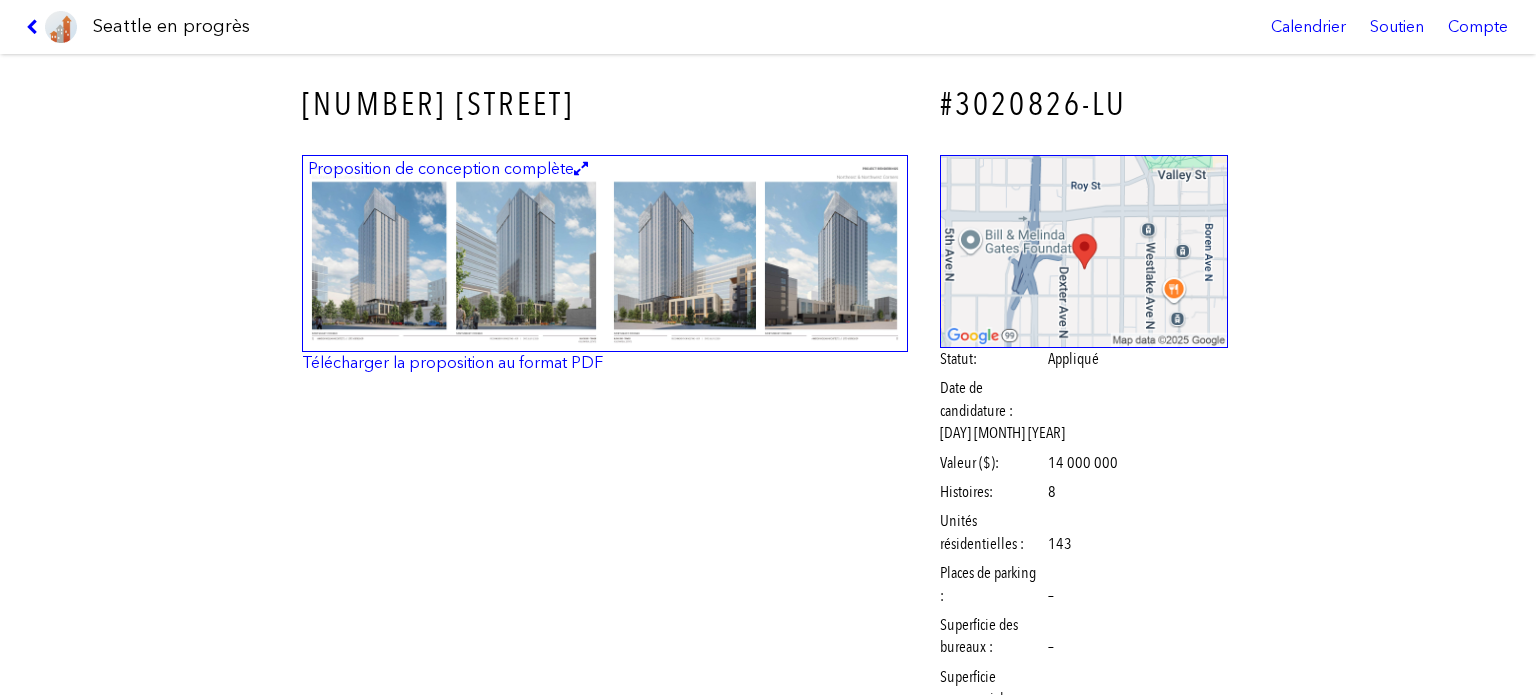 click at bounding box center (605, 253) 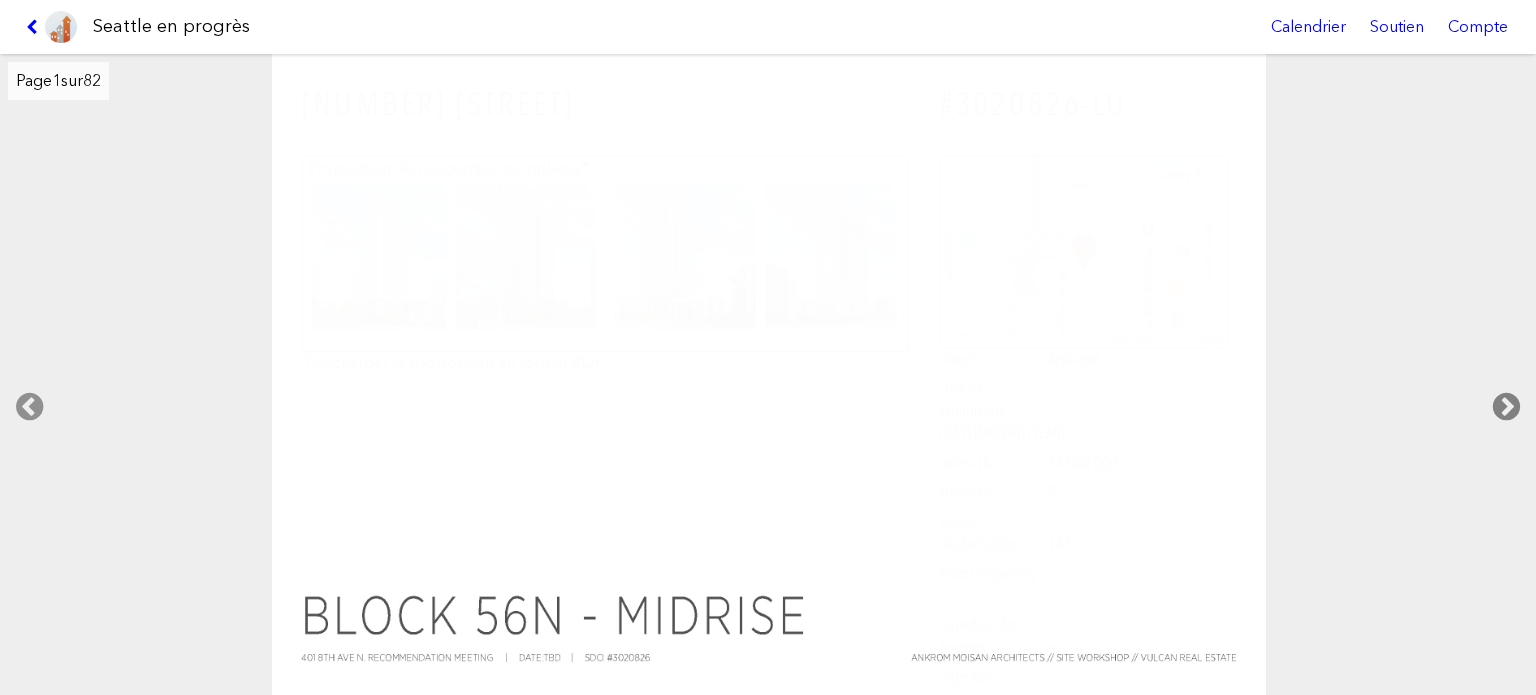 click at bounding box center (1506, 407) 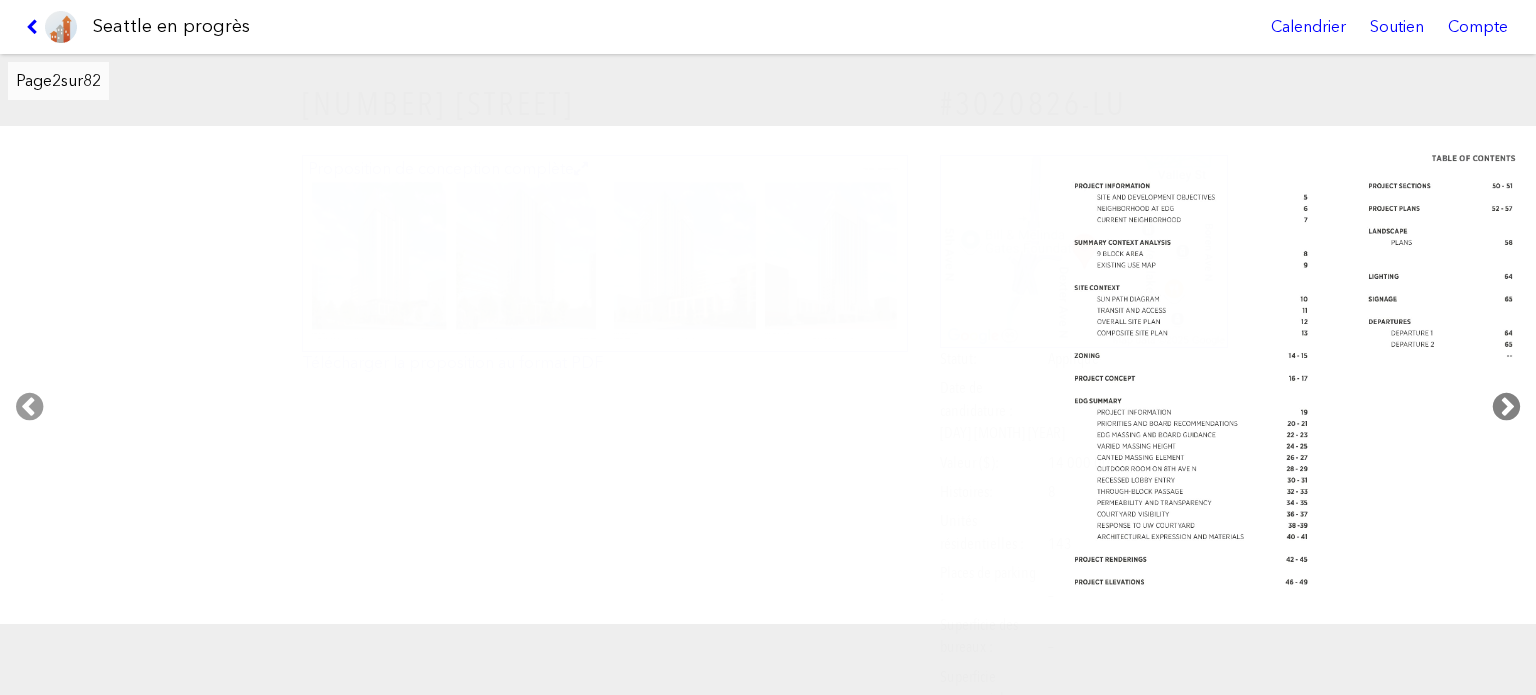 click at bounding box center [1506, 407] 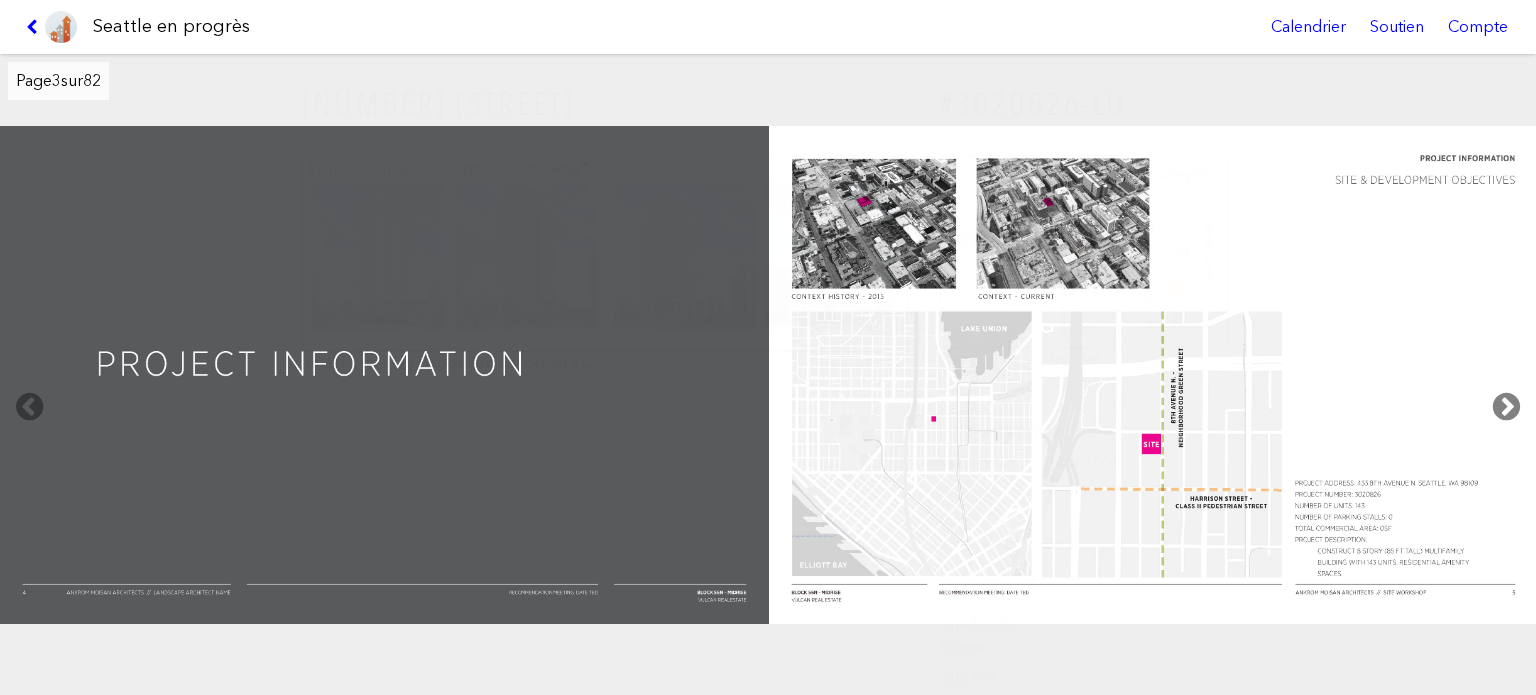 click at bounding box center (1506, 407) 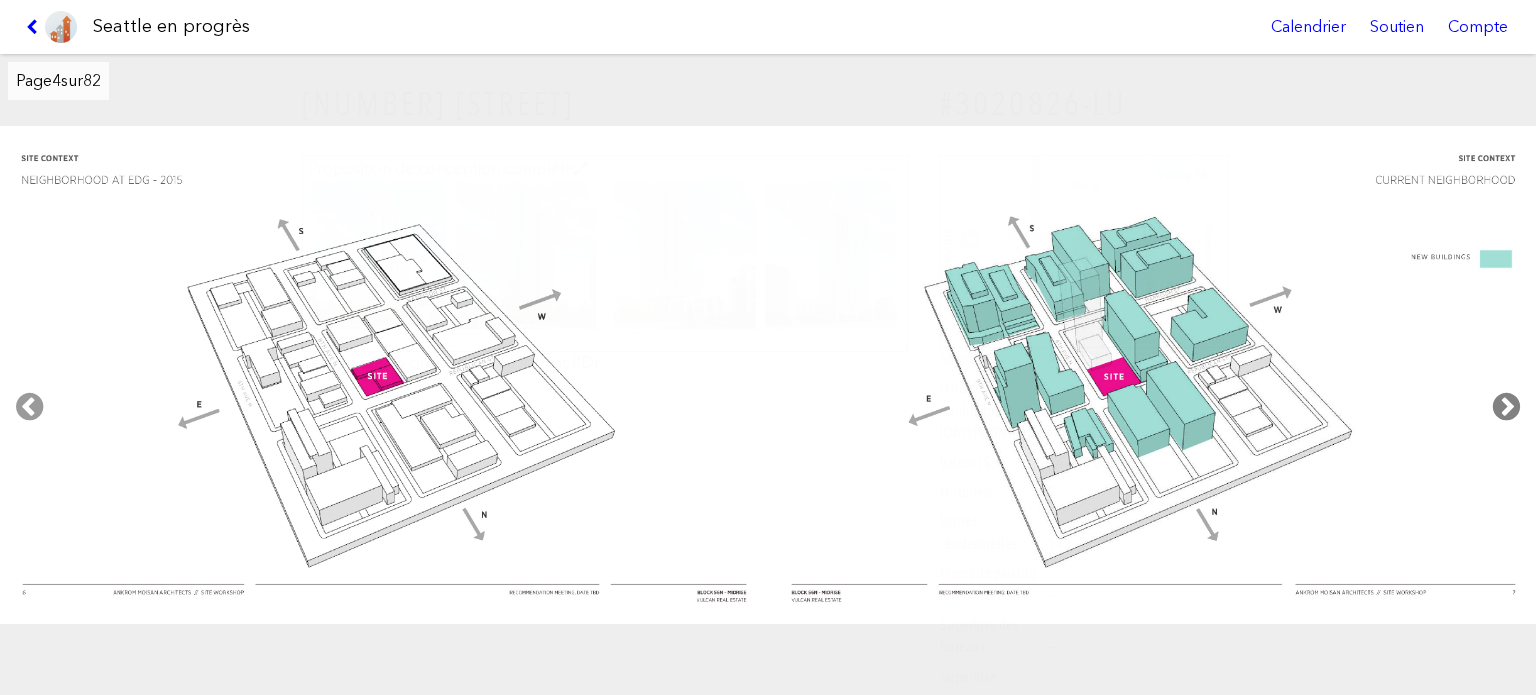click at bounding box center (1506, 407) 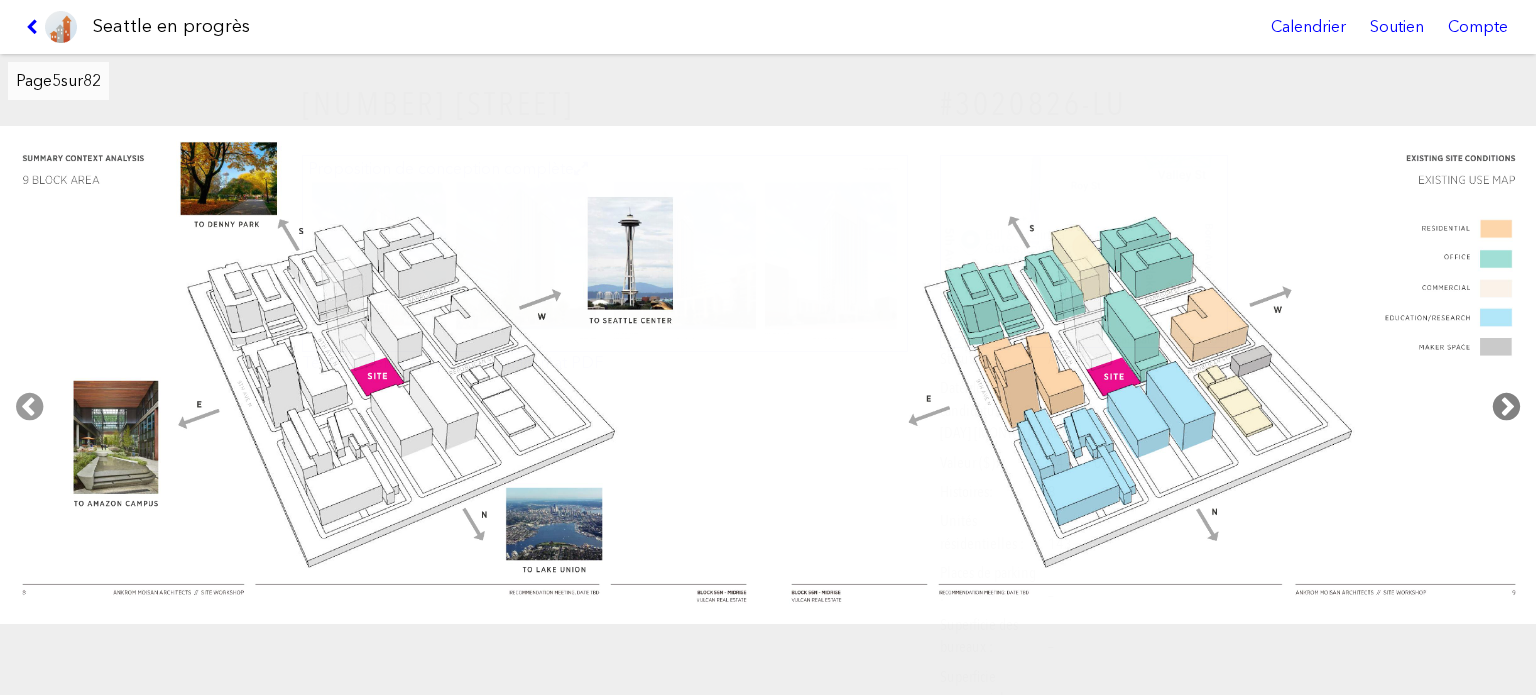 click at bounding box center [1506, 407] 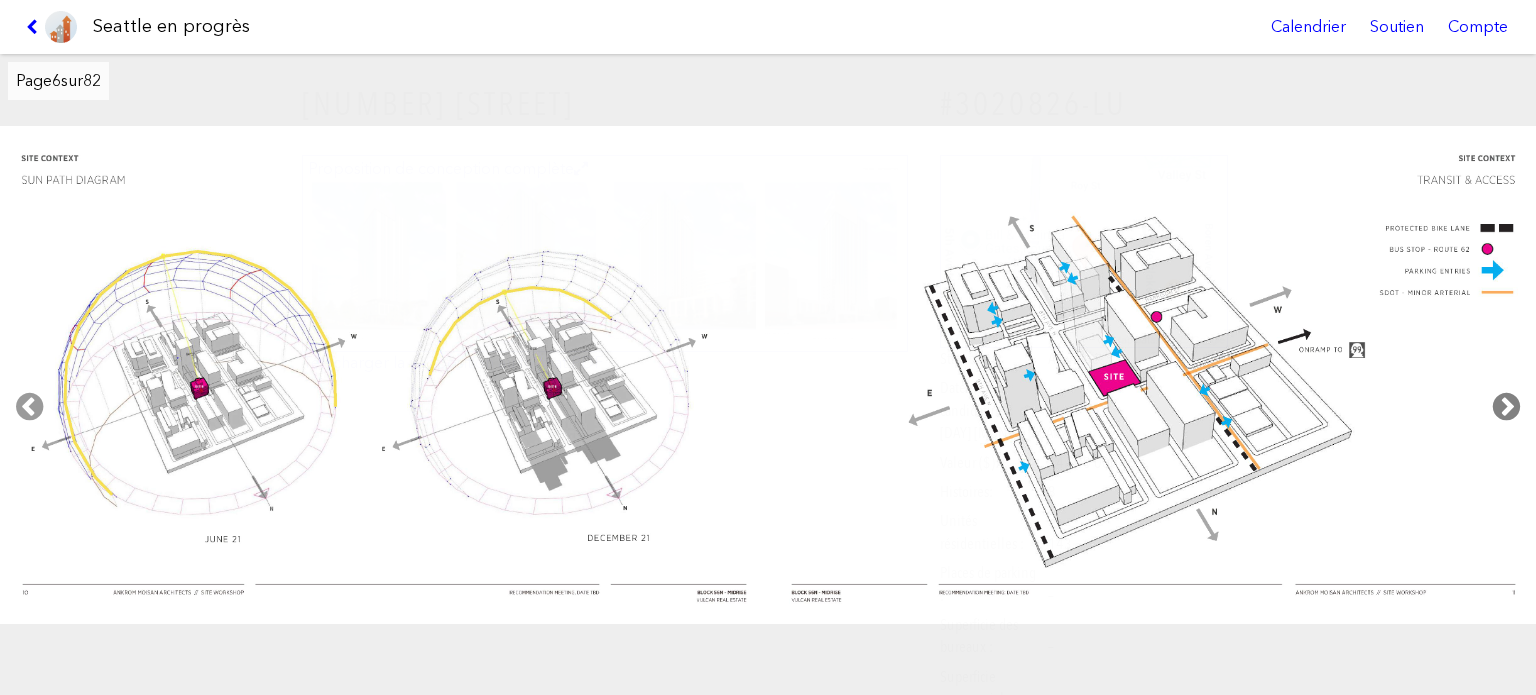 click at bounding box center [1506, 407] 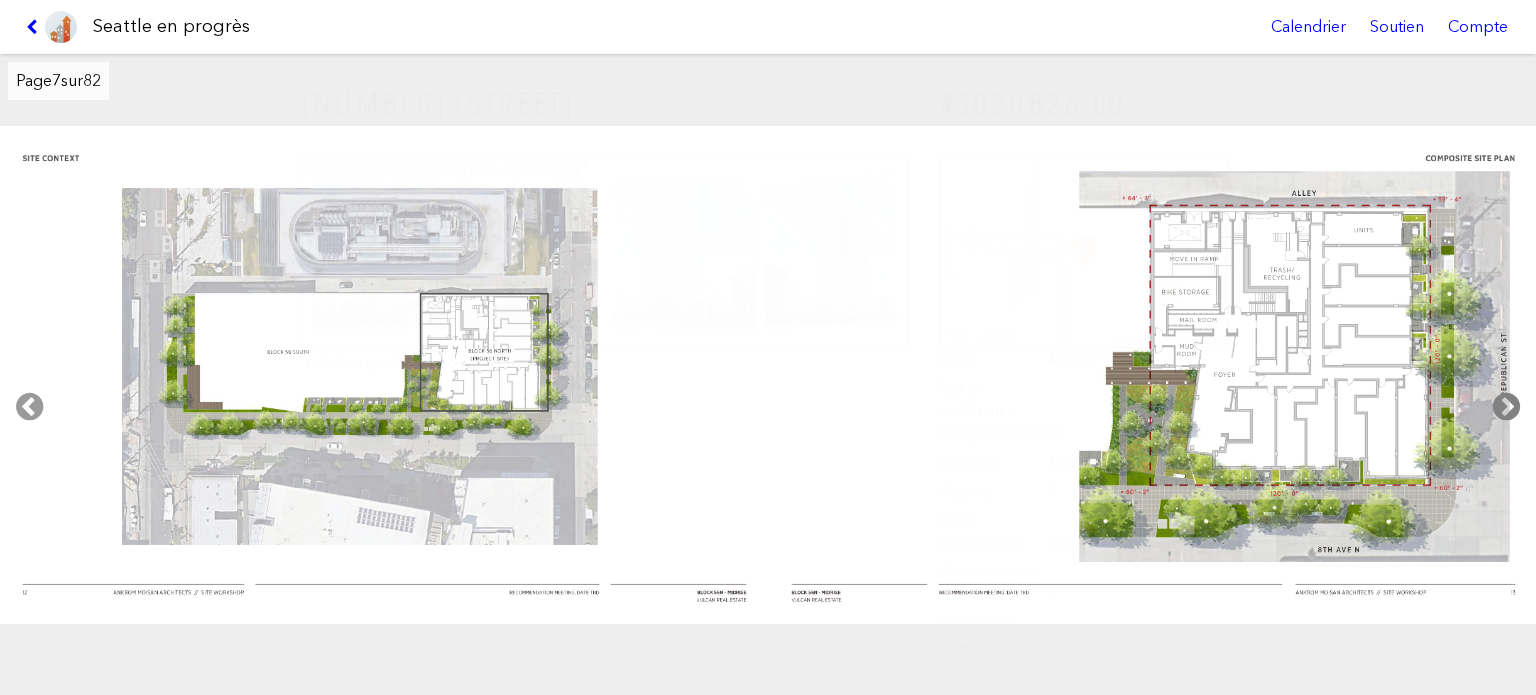 click at bounding box center [1506, 407] 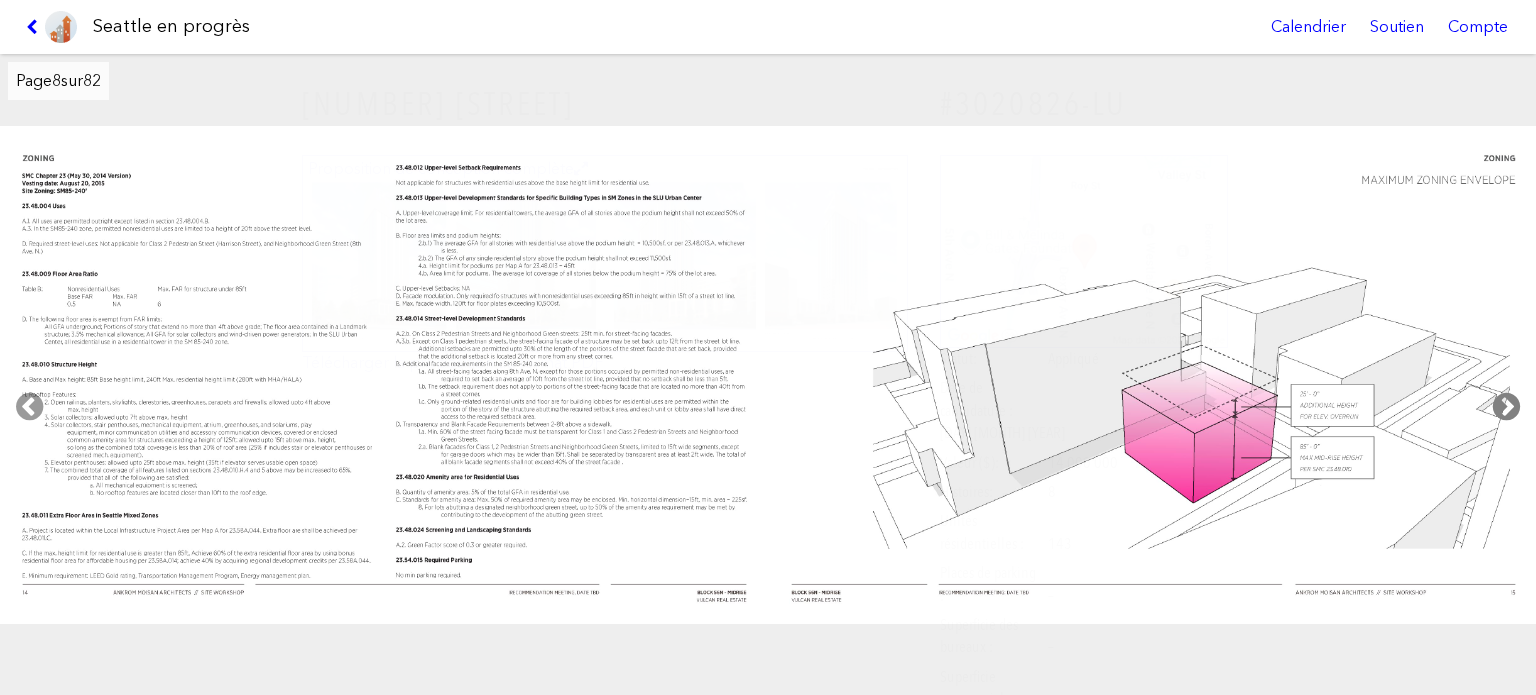click at bounding box center (1506, 407) 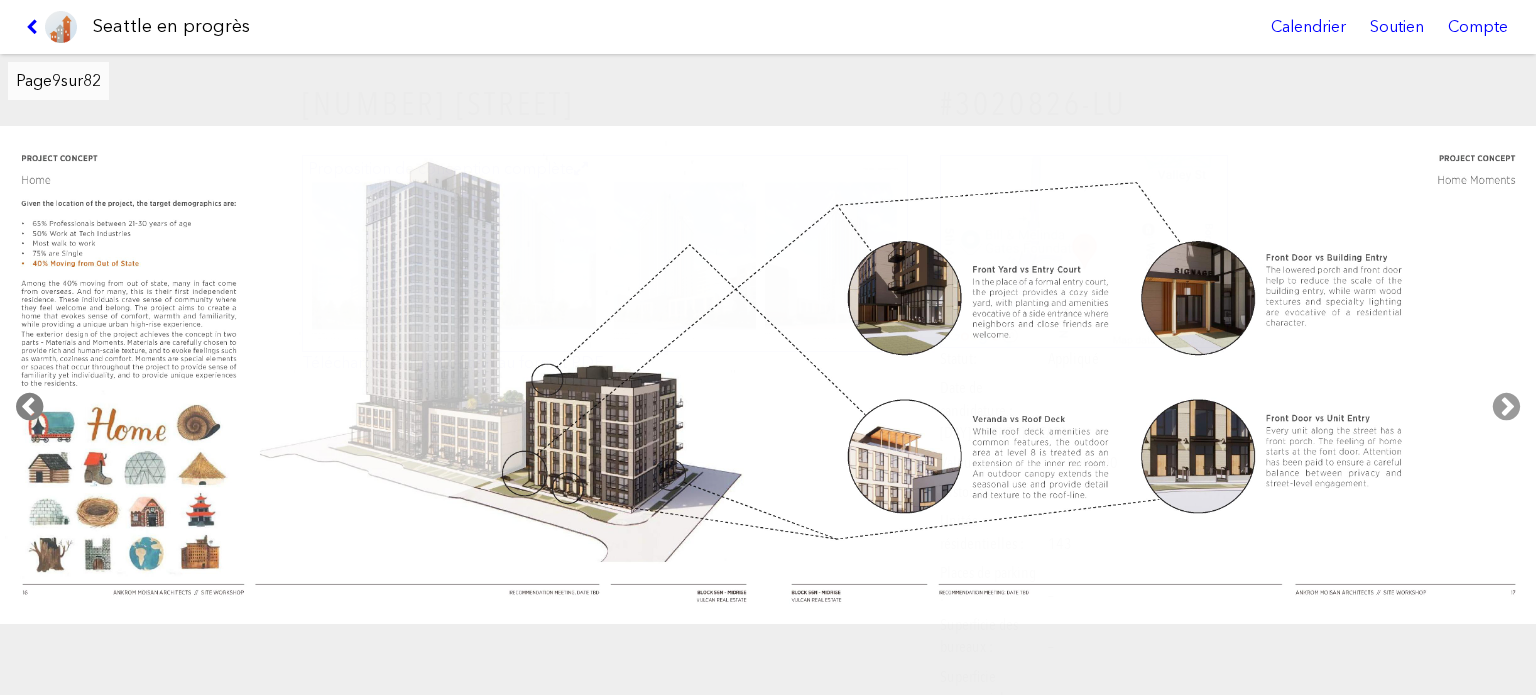 click at bounding box center [29, 407] 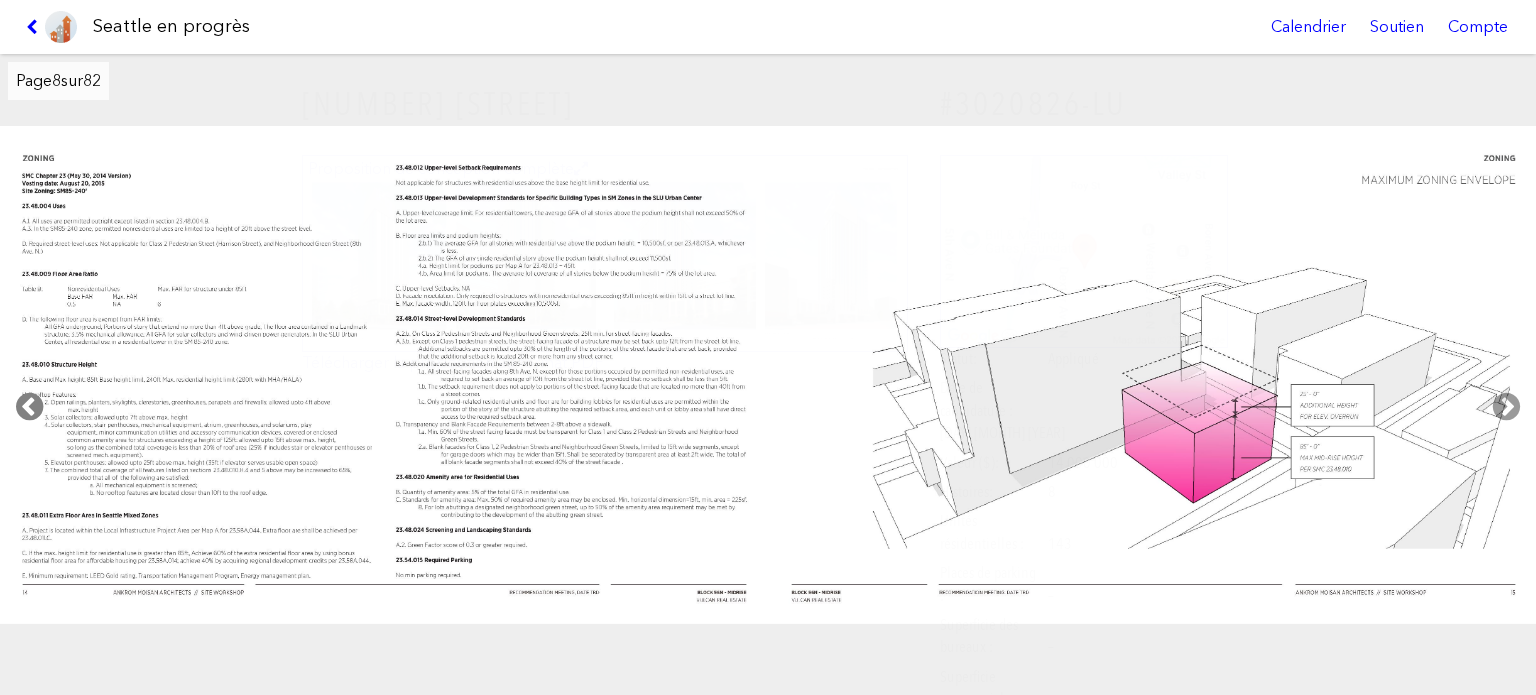click at bounding box center (29, 407) 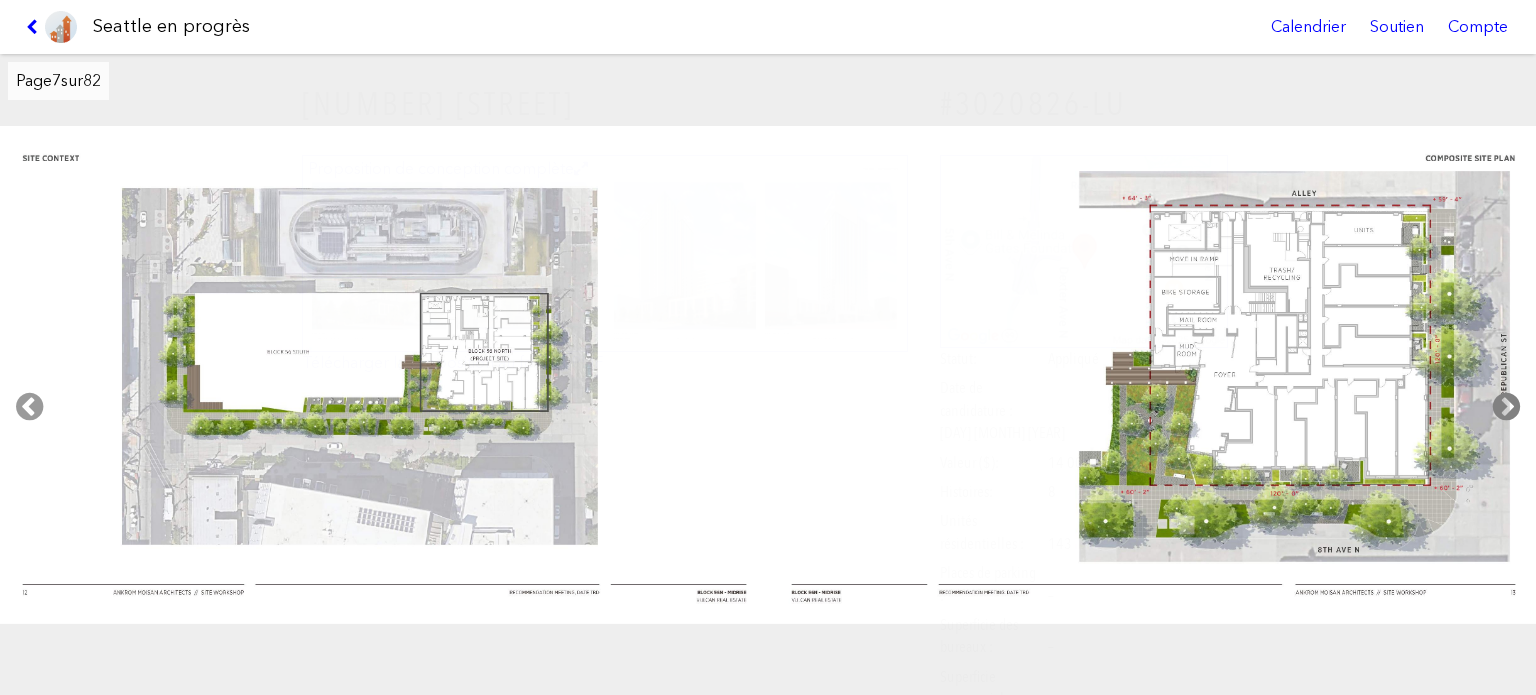 click at bounding box center [1506, 407] 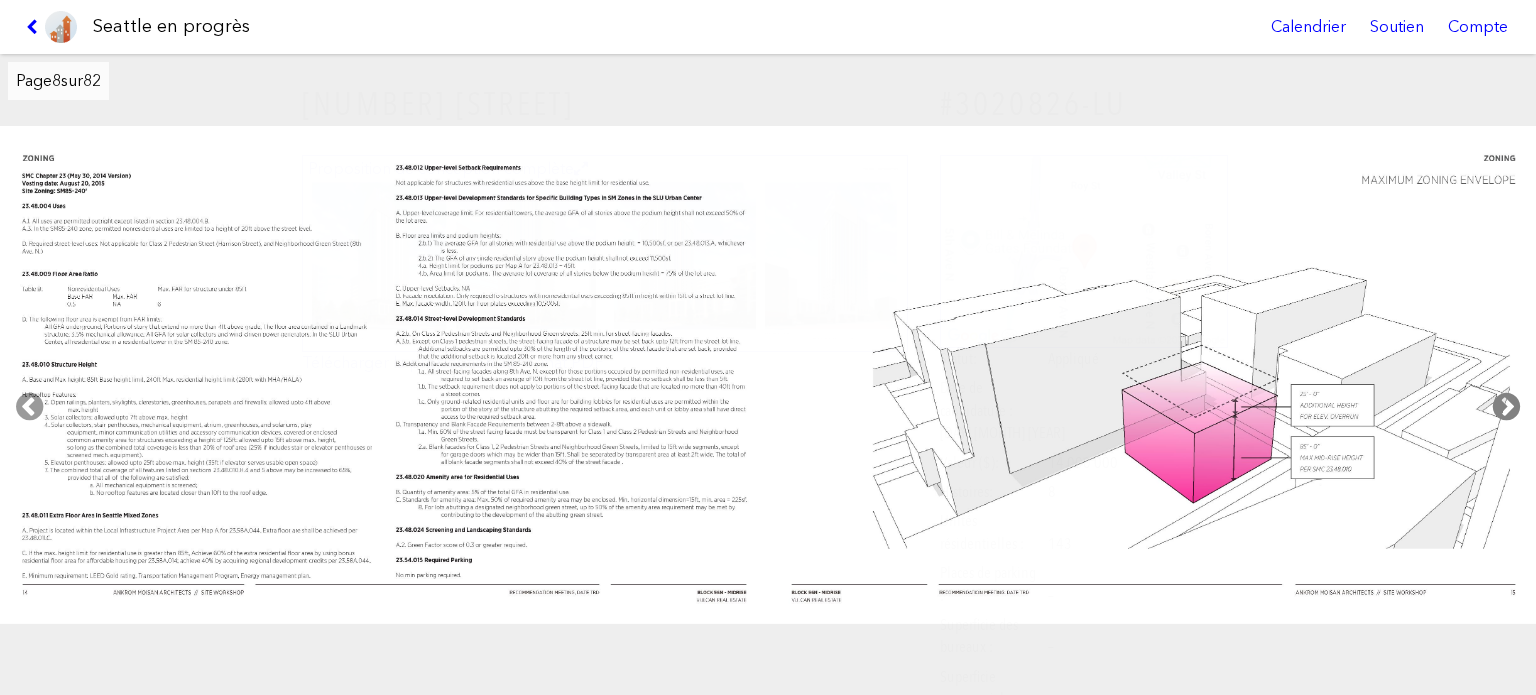 click at bounding box center [1506, 407] 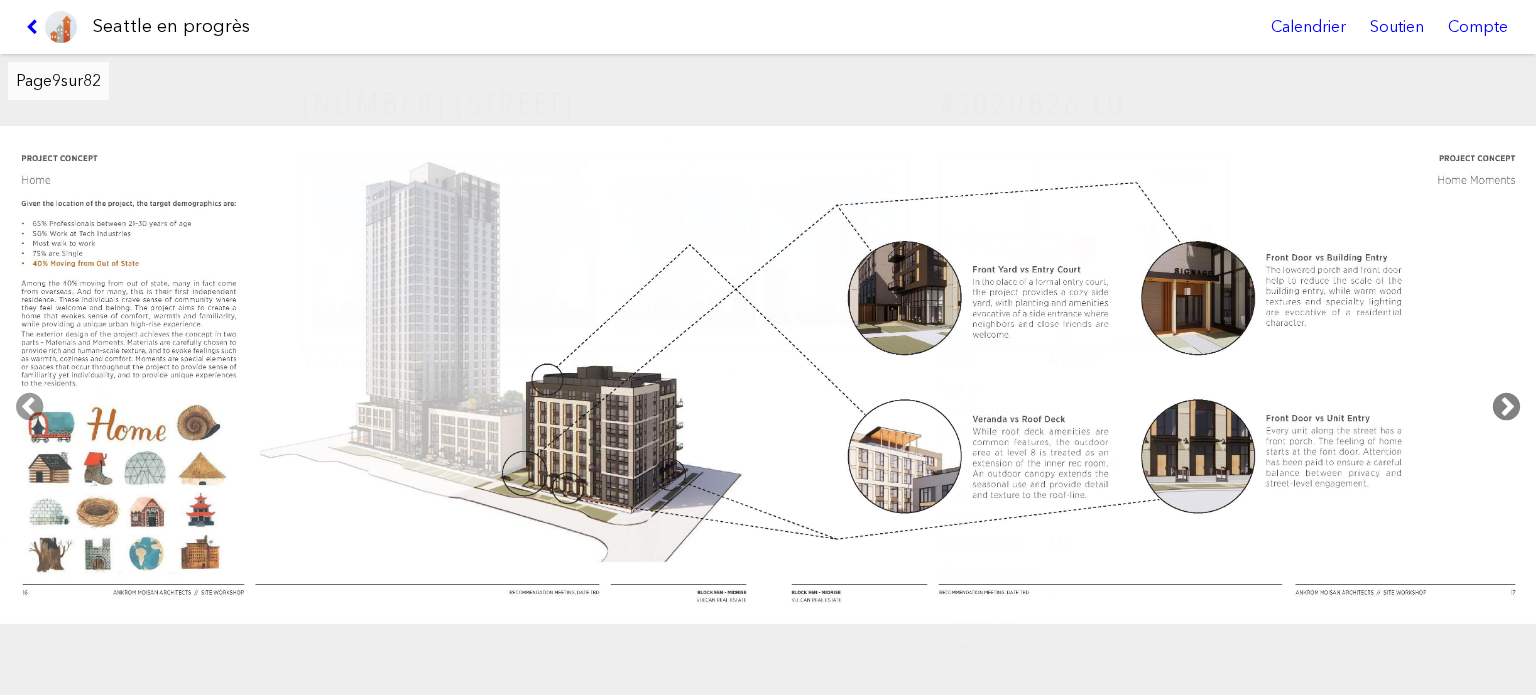 click at bounding box center [1506, 407] 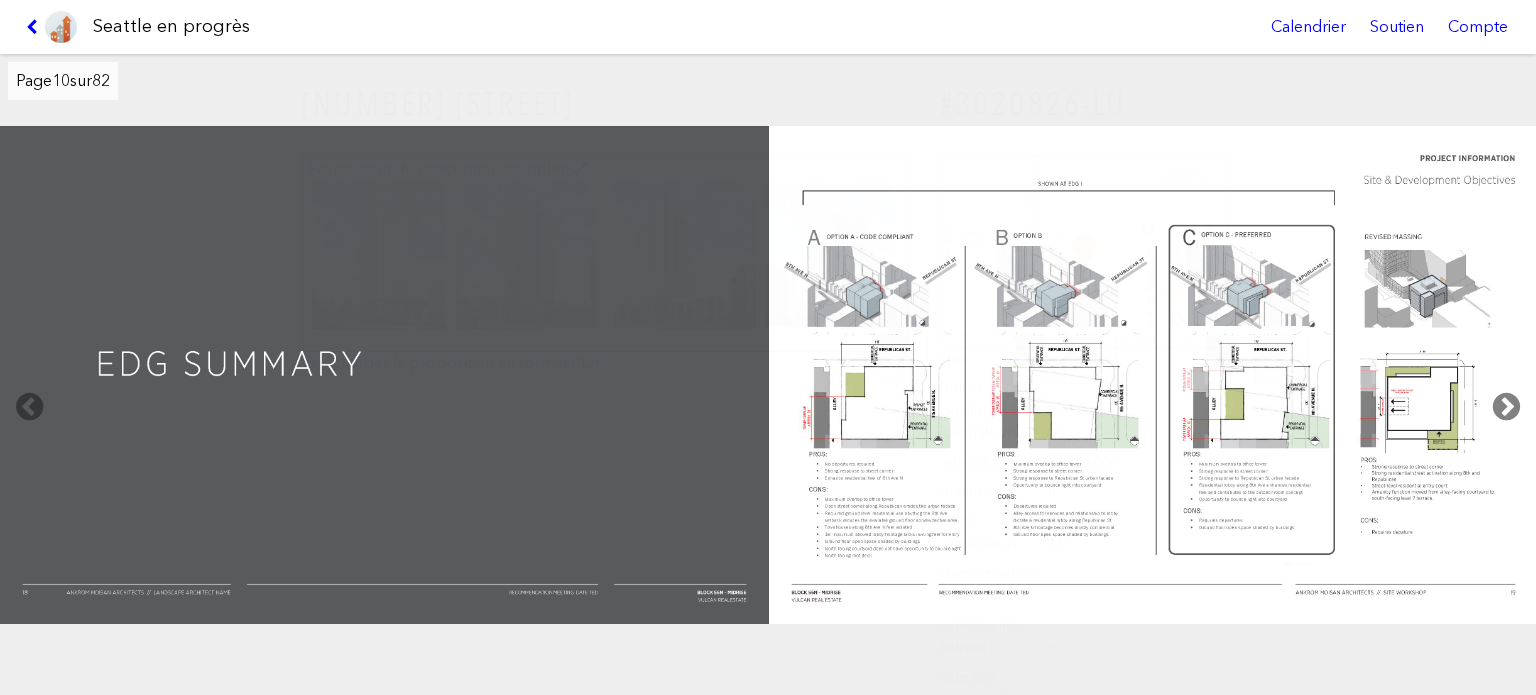 click at bounding box center [1506, 407] 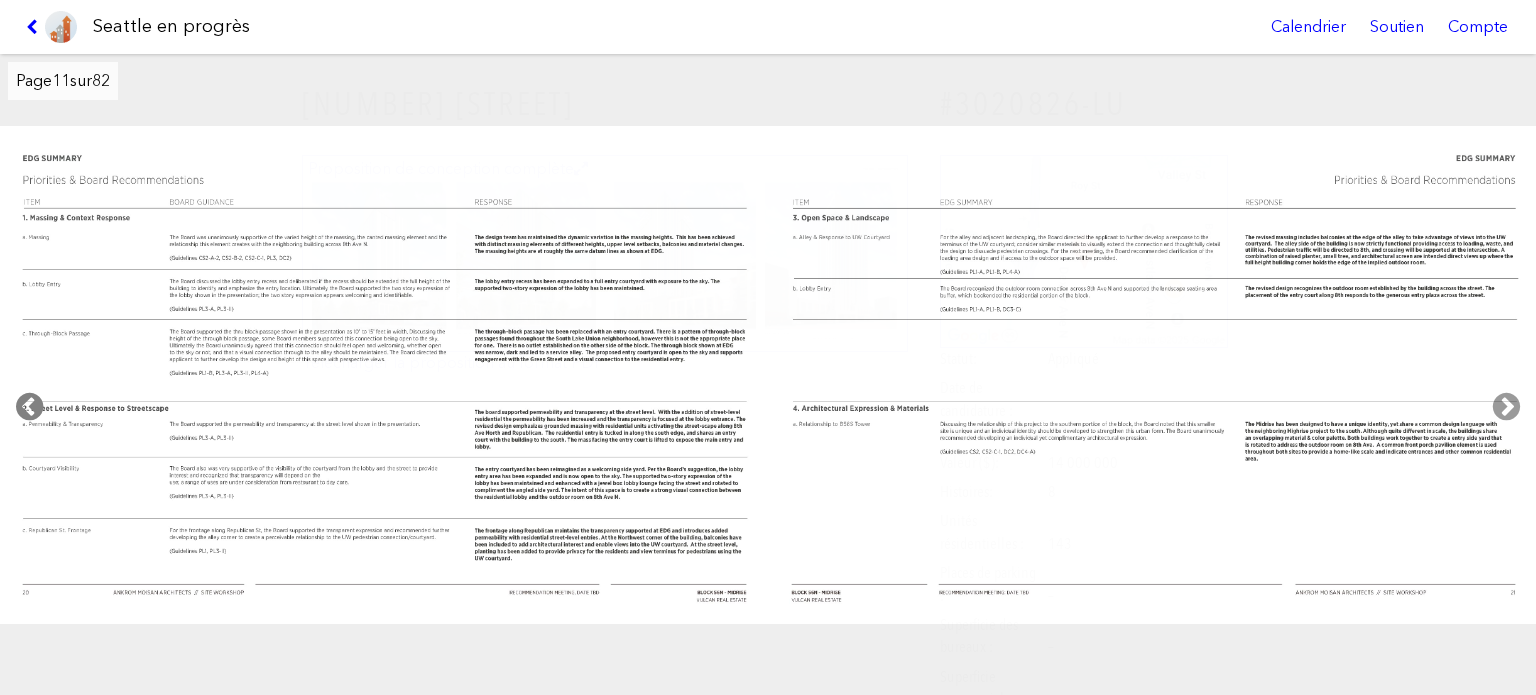click at bounding box center (29, 407) 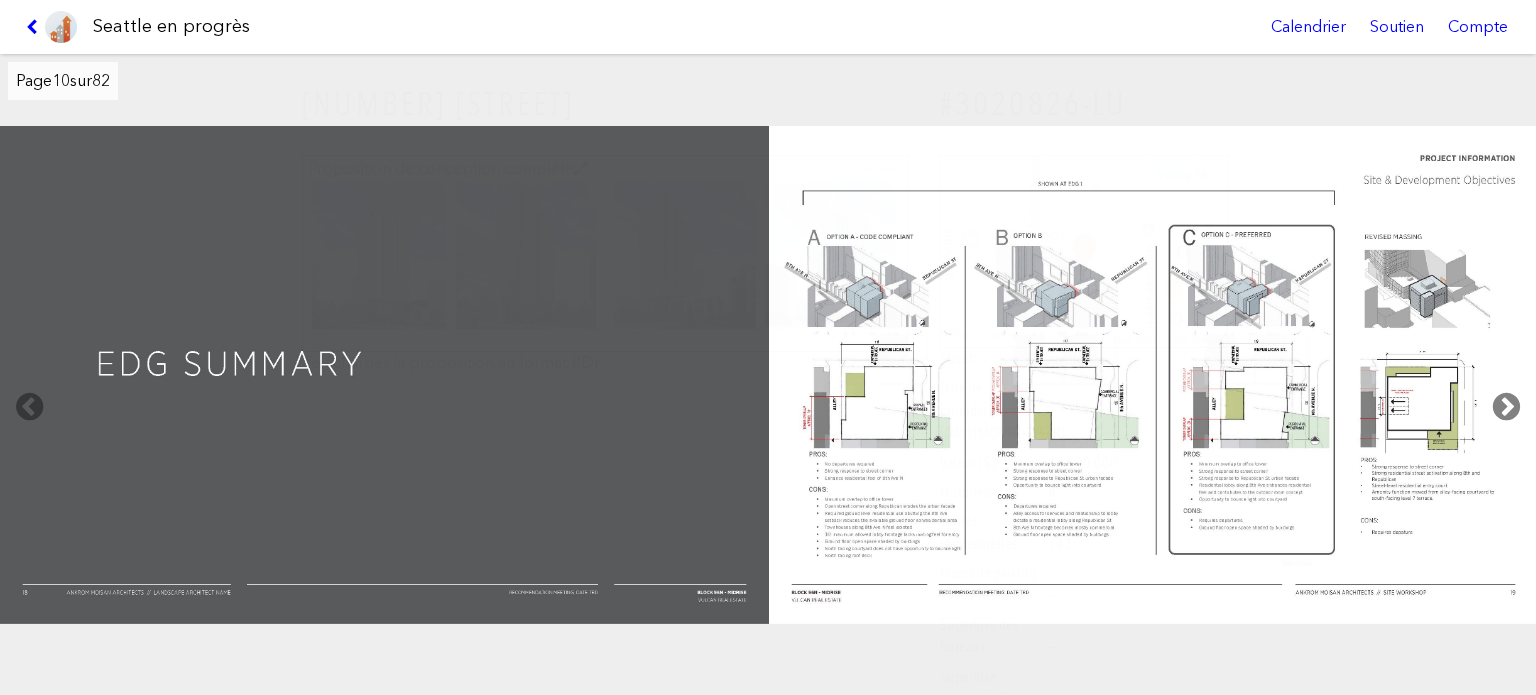click at bounding box center (1506, 407) 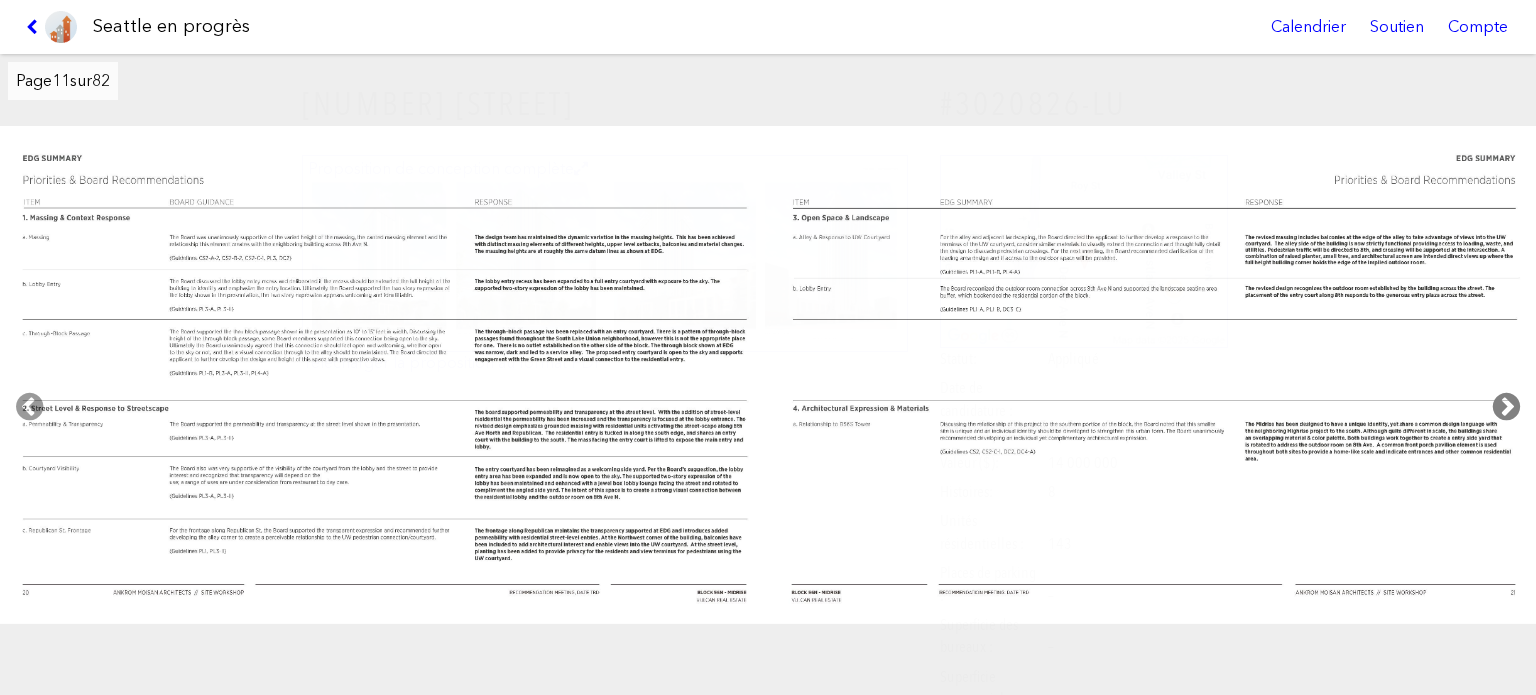 click at bounding box center (1506, 407) 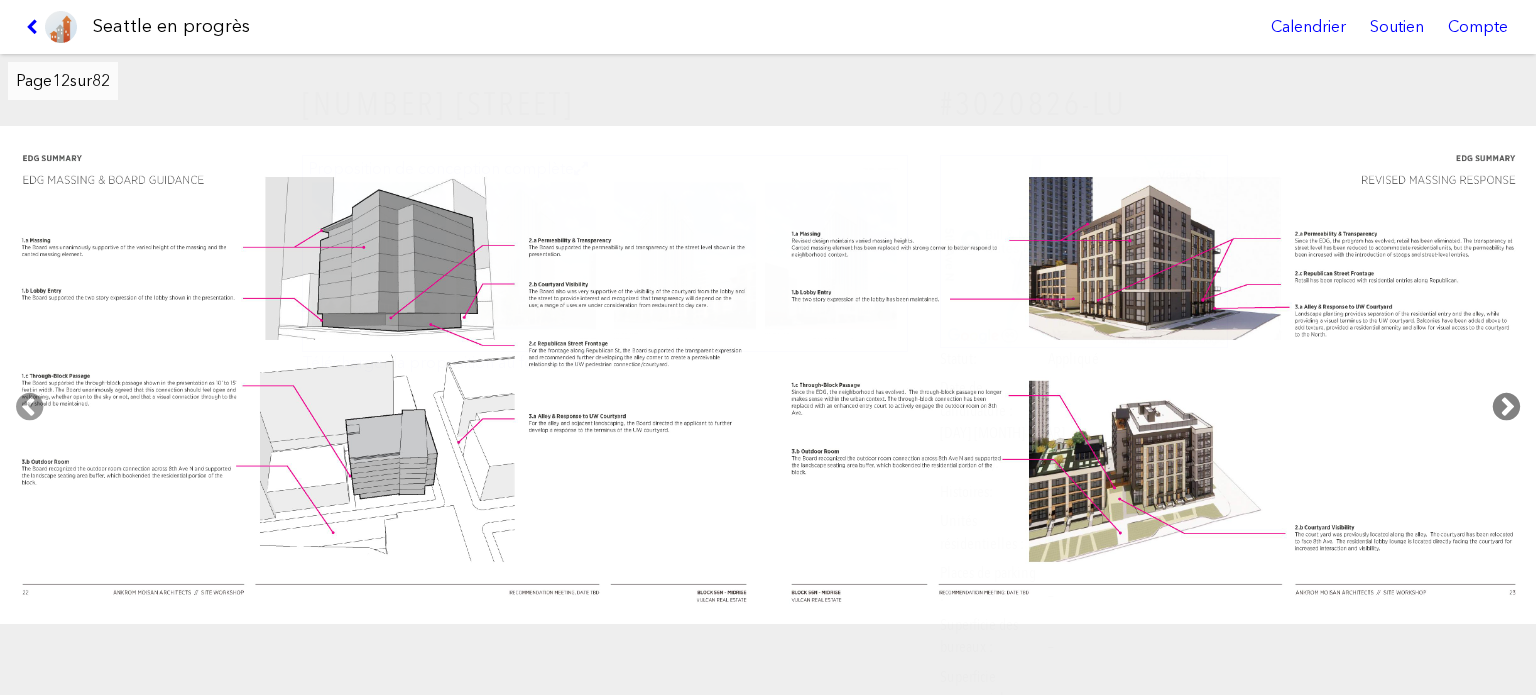 click at bounding box center [1506, 407] 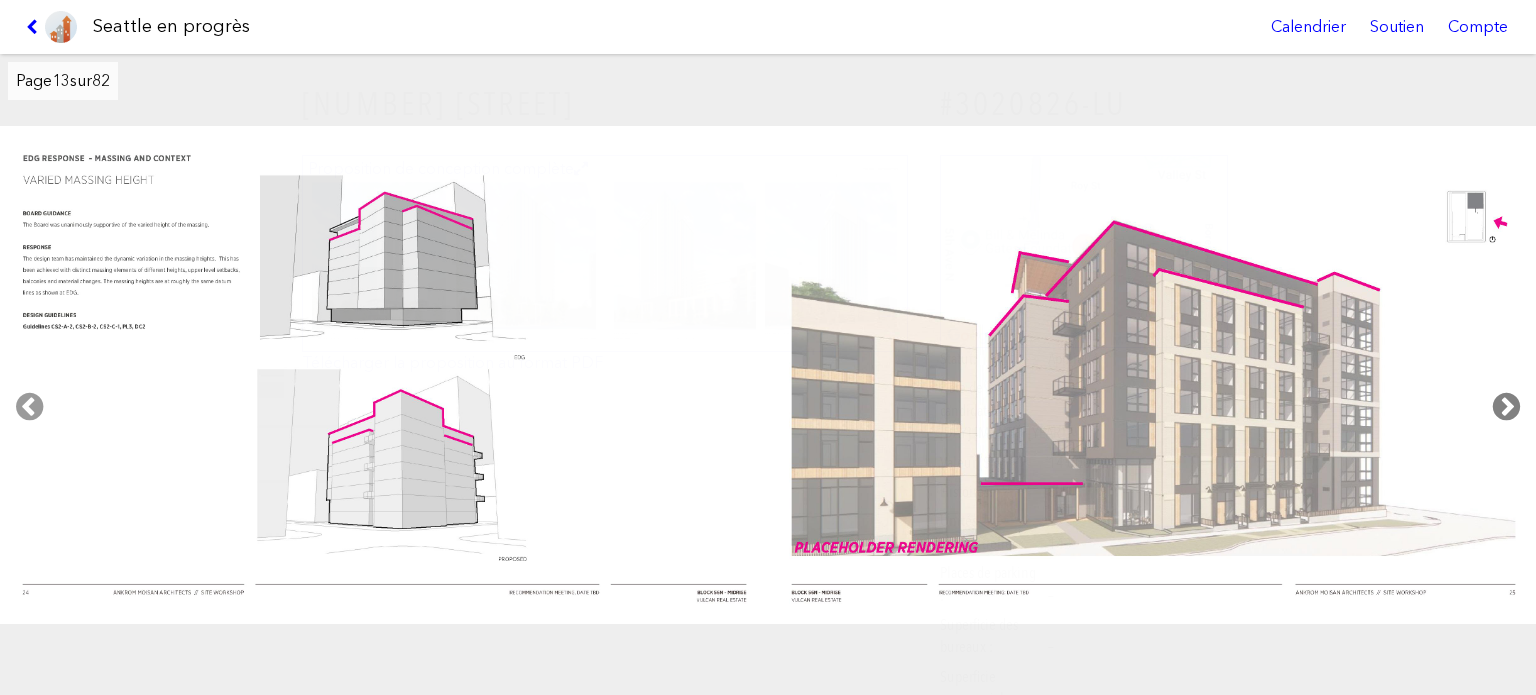 click at bounding box center [1506, 407] 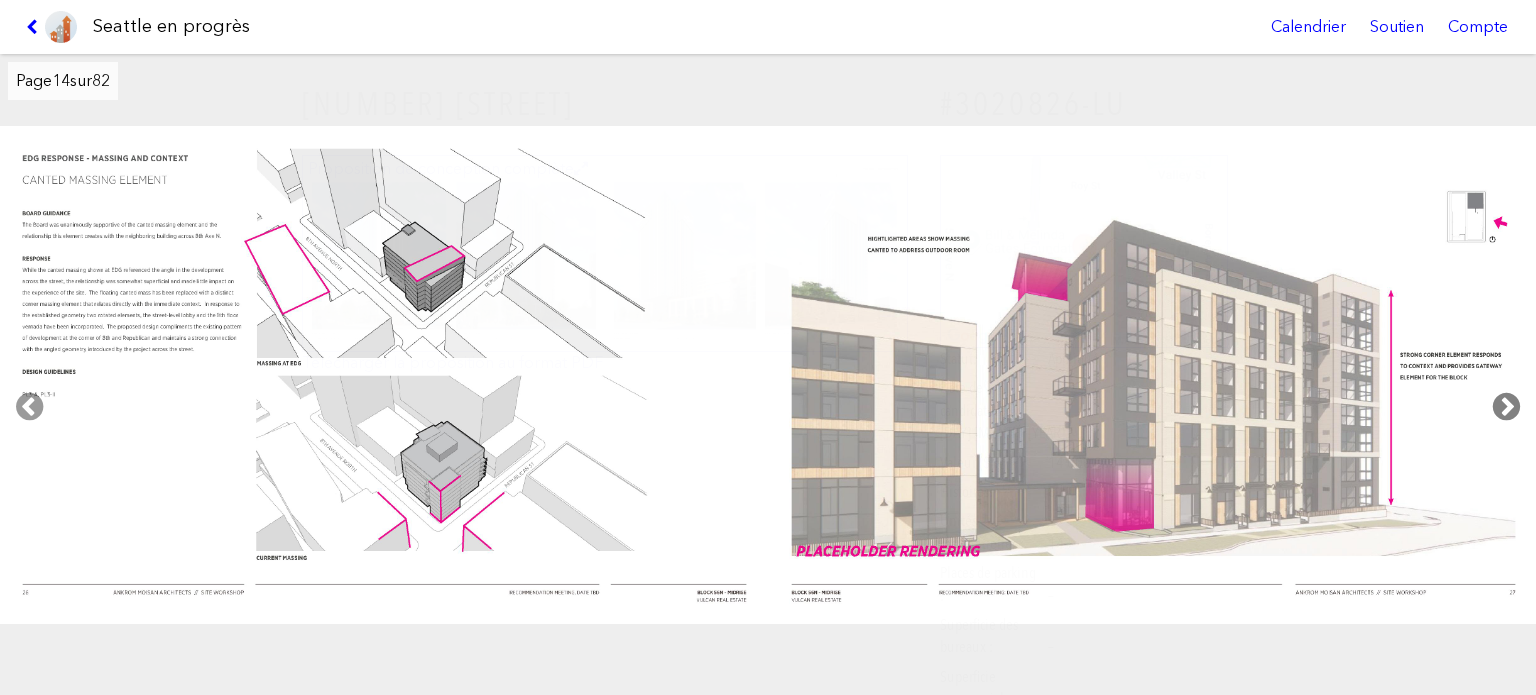 click at bounding box center (1506, 407) 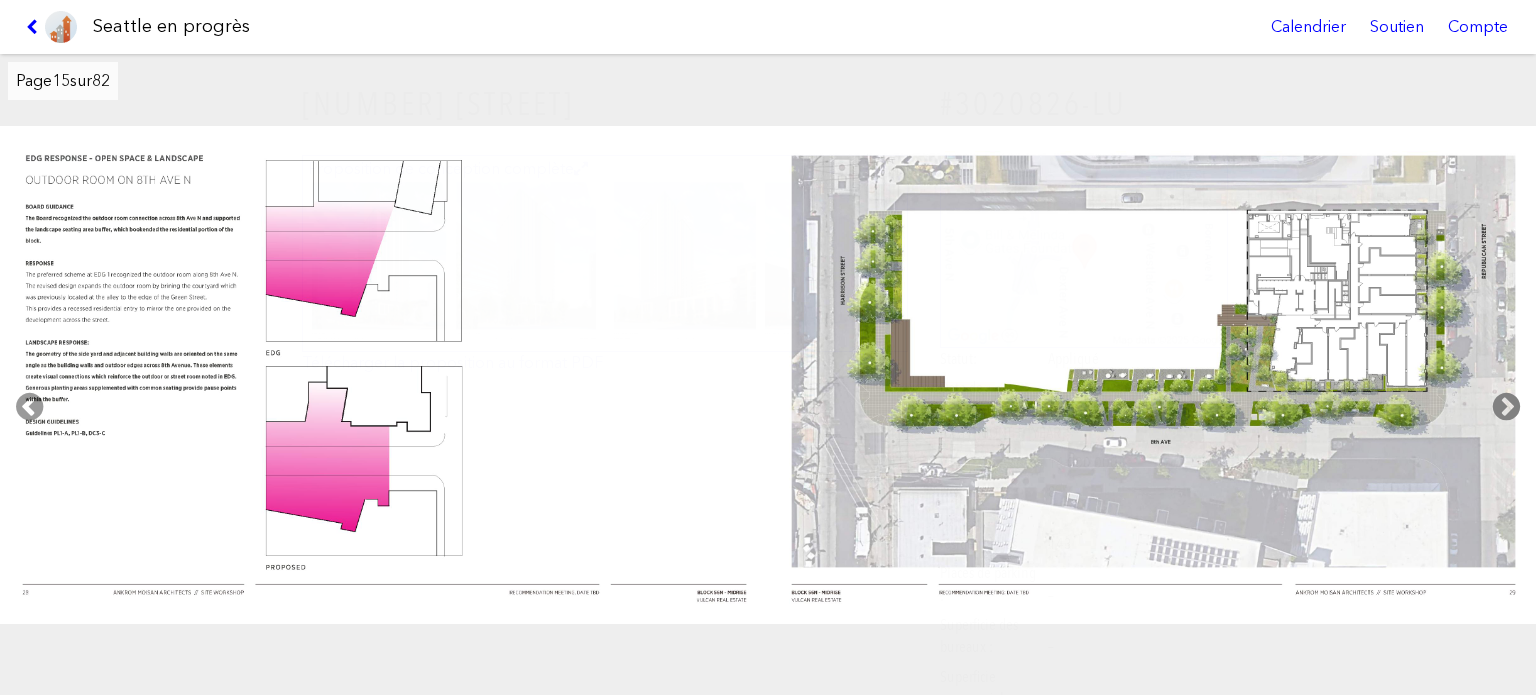 click at bounding box center (1506, 407) 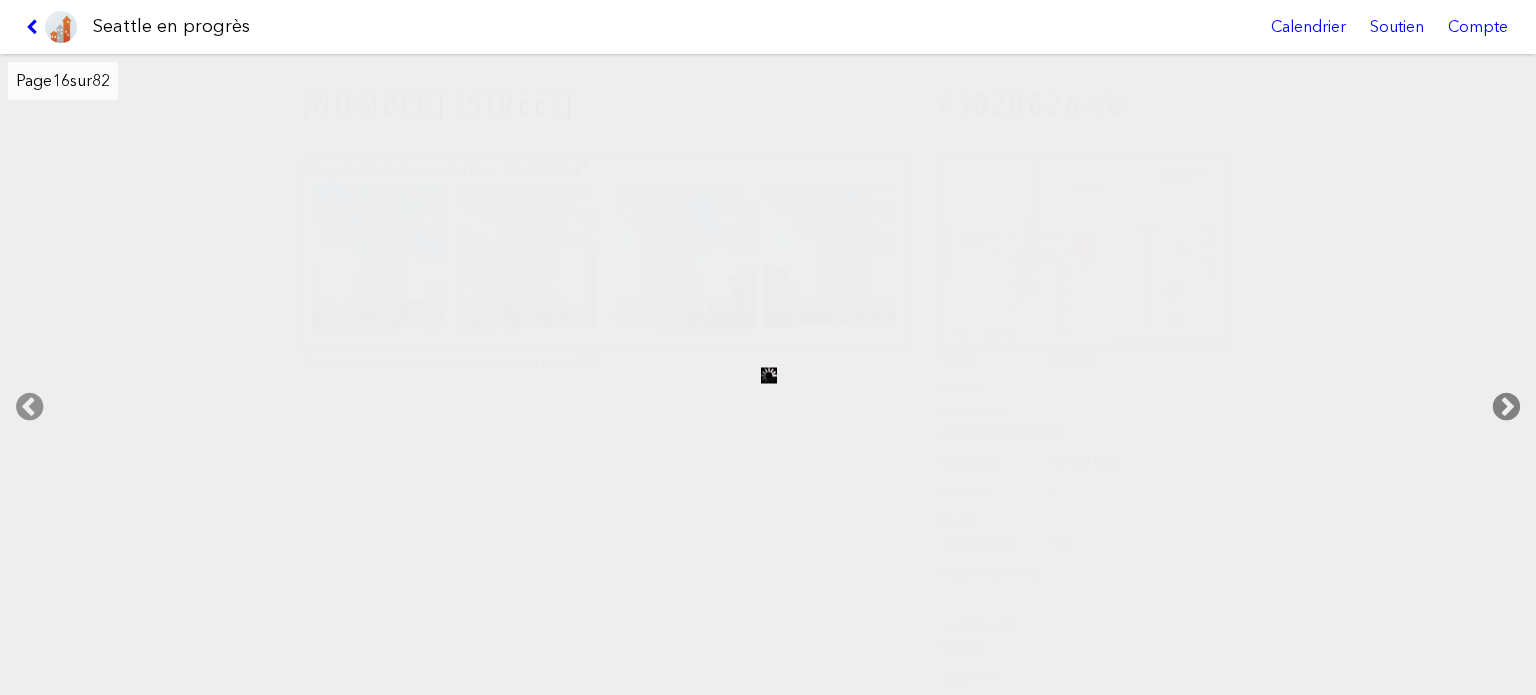 click at bounding box center (1506, 407) 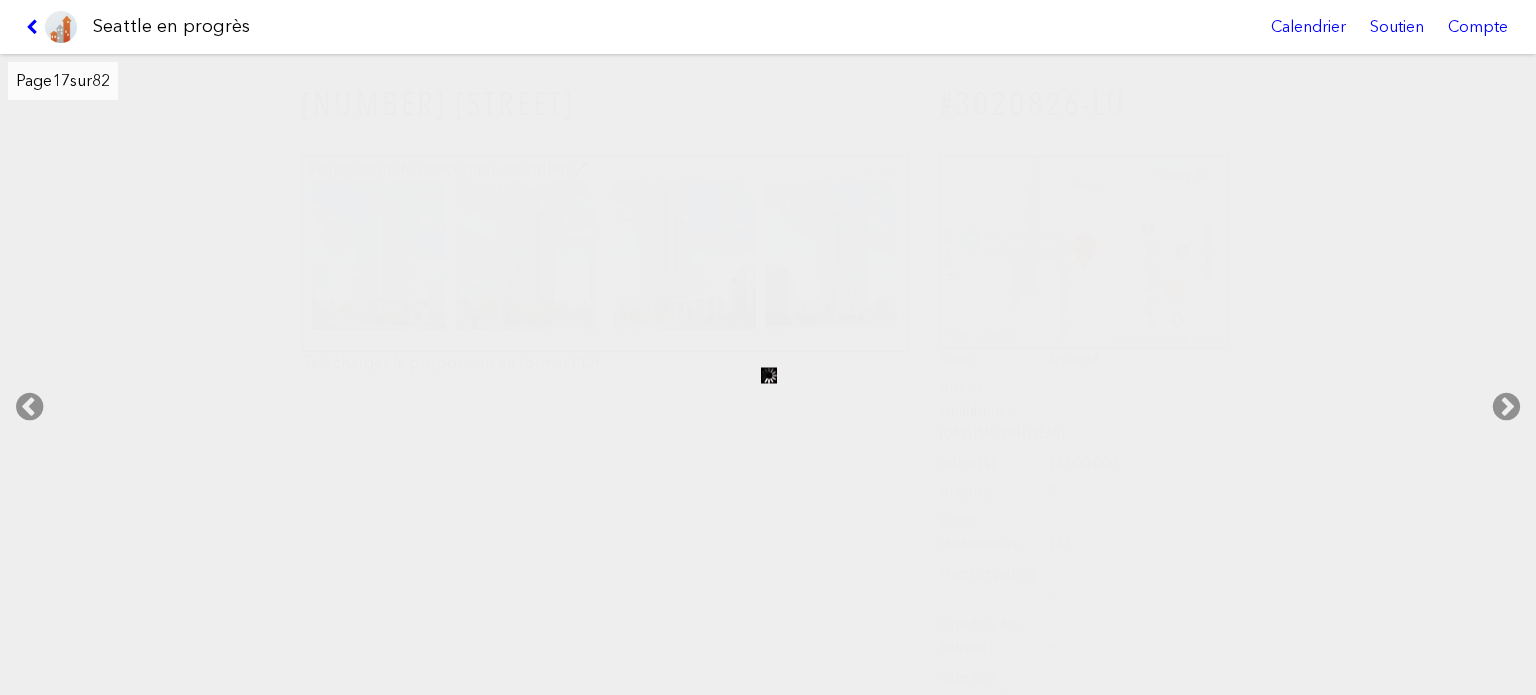 click at bounding box center [51, 27] 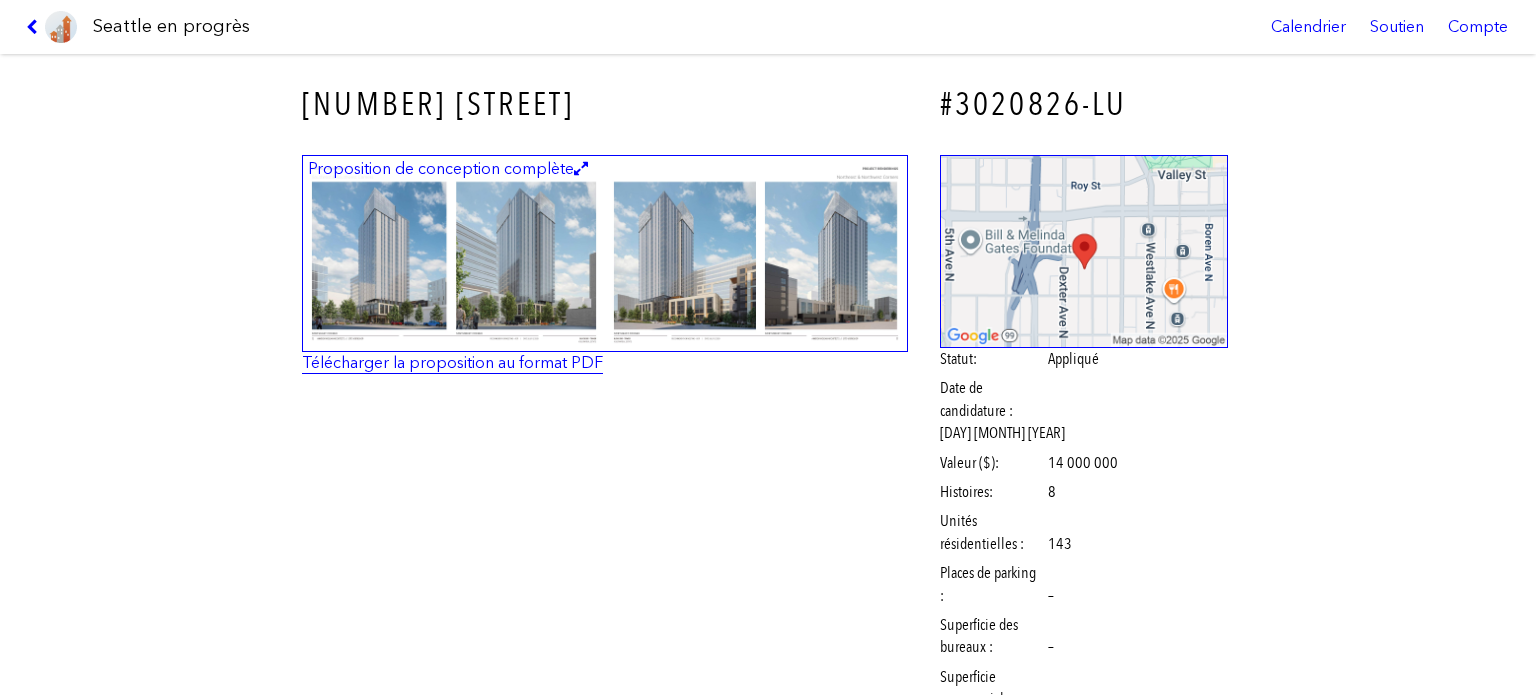 click on "Télécharger la proposition au format PDF" at bounding box center [452, 362] 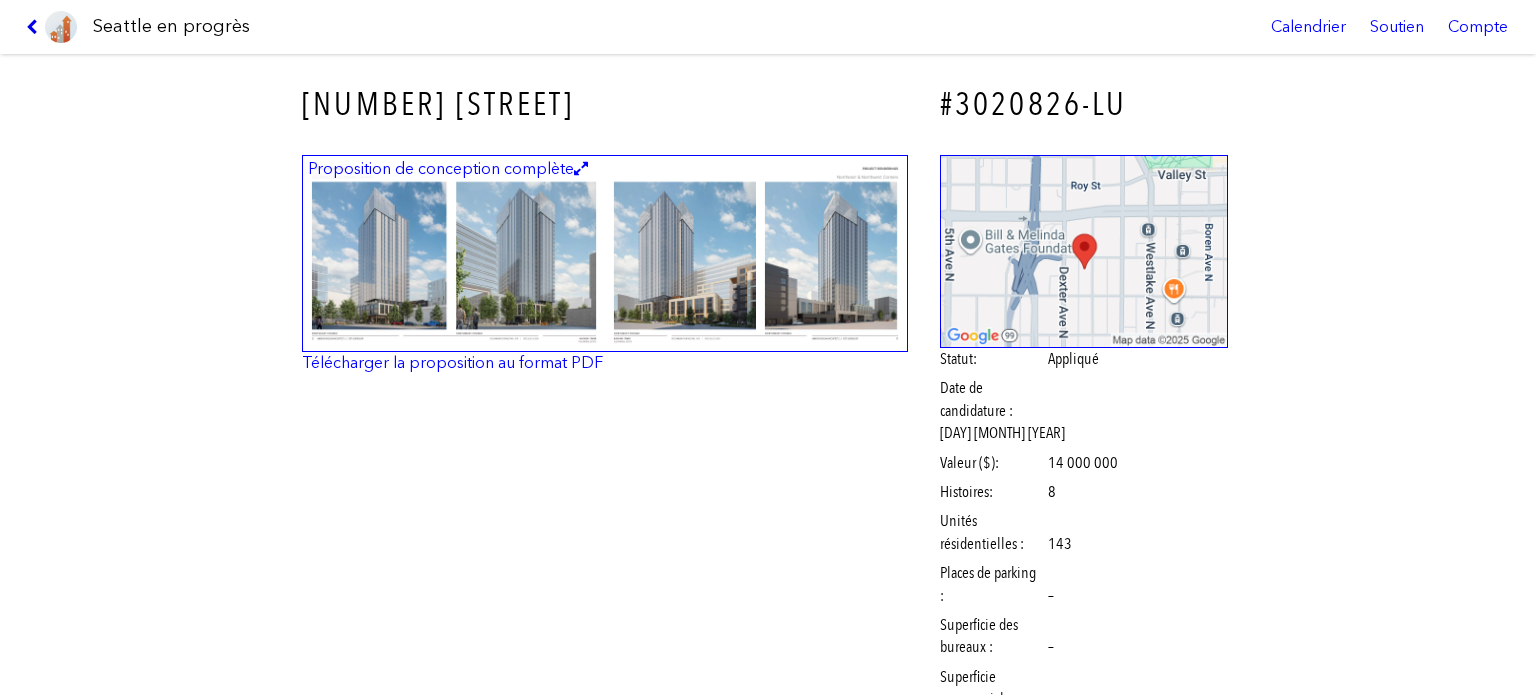 click at bounding box center [35, 27] 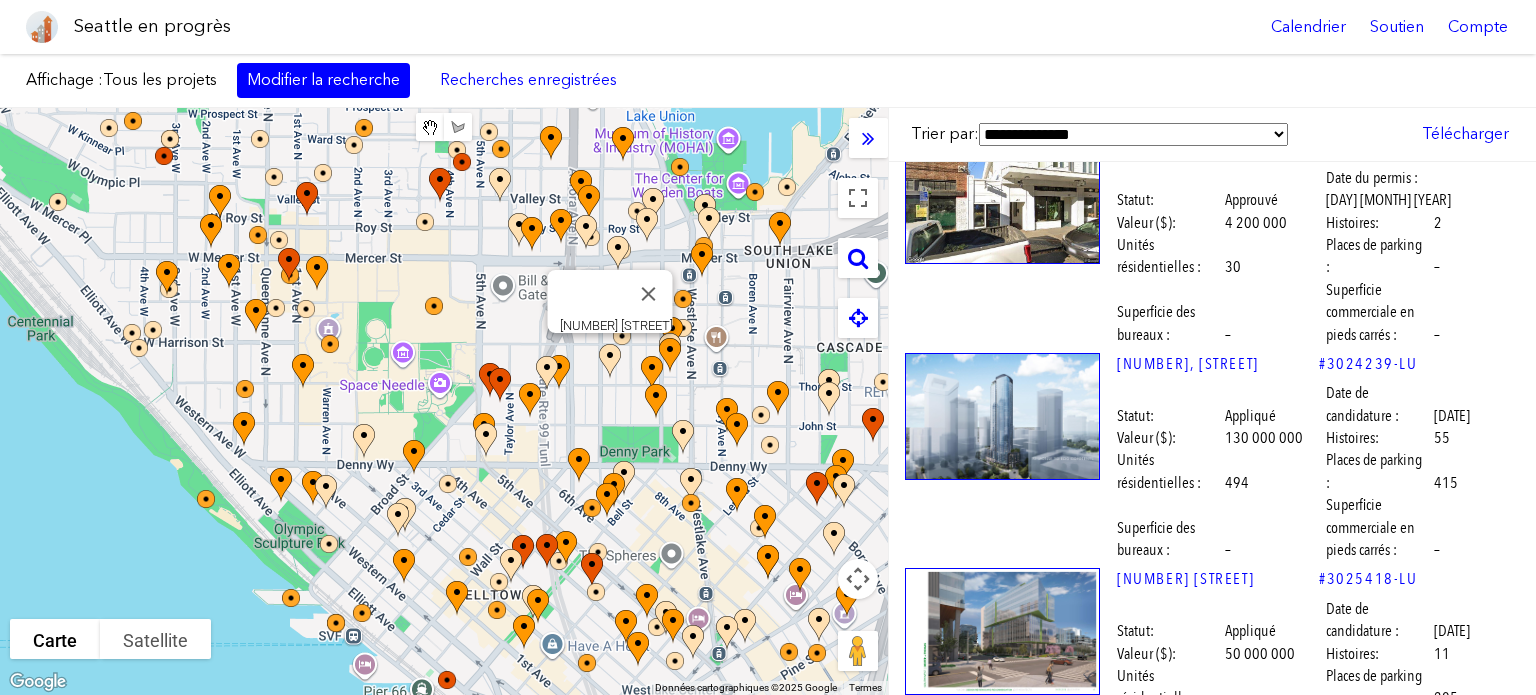 scroll, scrollTop: 26396, scrollLeft: 0, axis: vertical 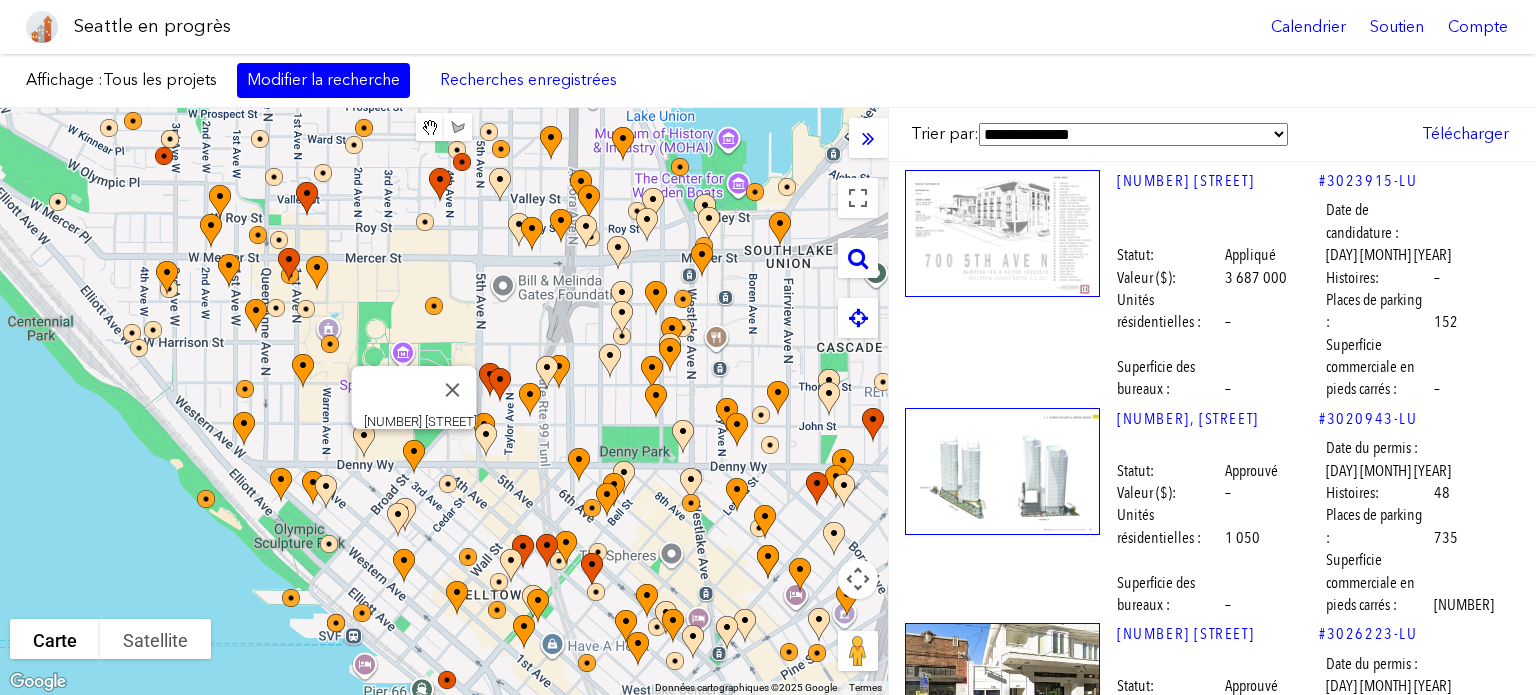 click at bounding box center [1002, 1333] 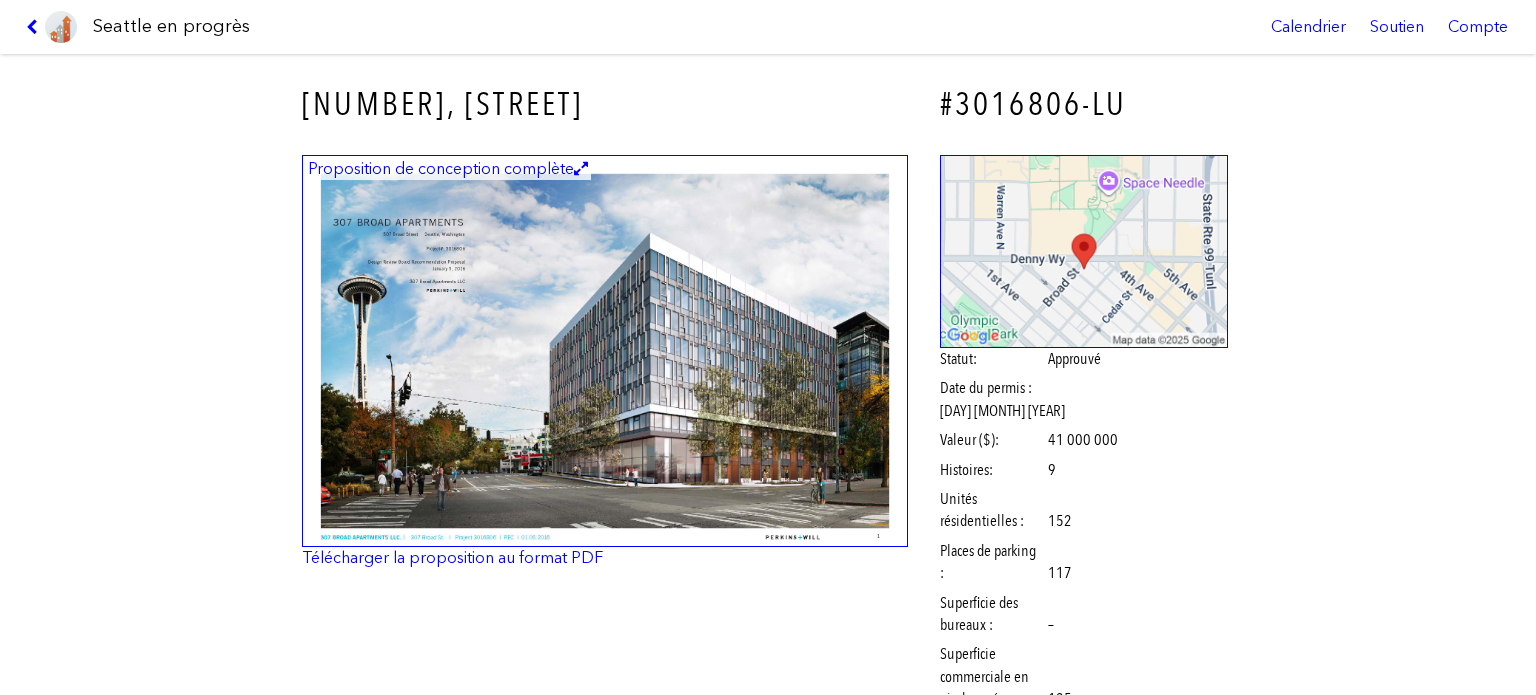 click at bounding box center (605, 351) 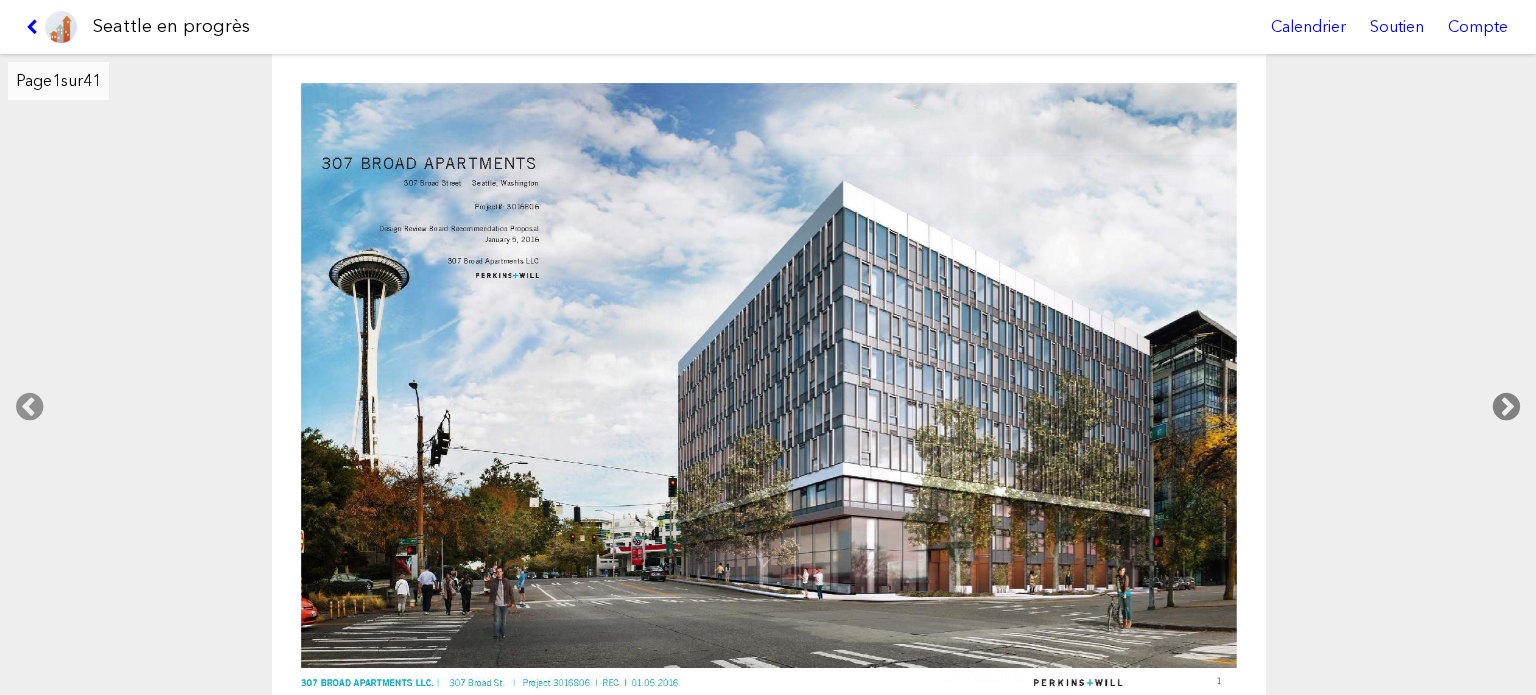 click at bounding box center (1506, 407) 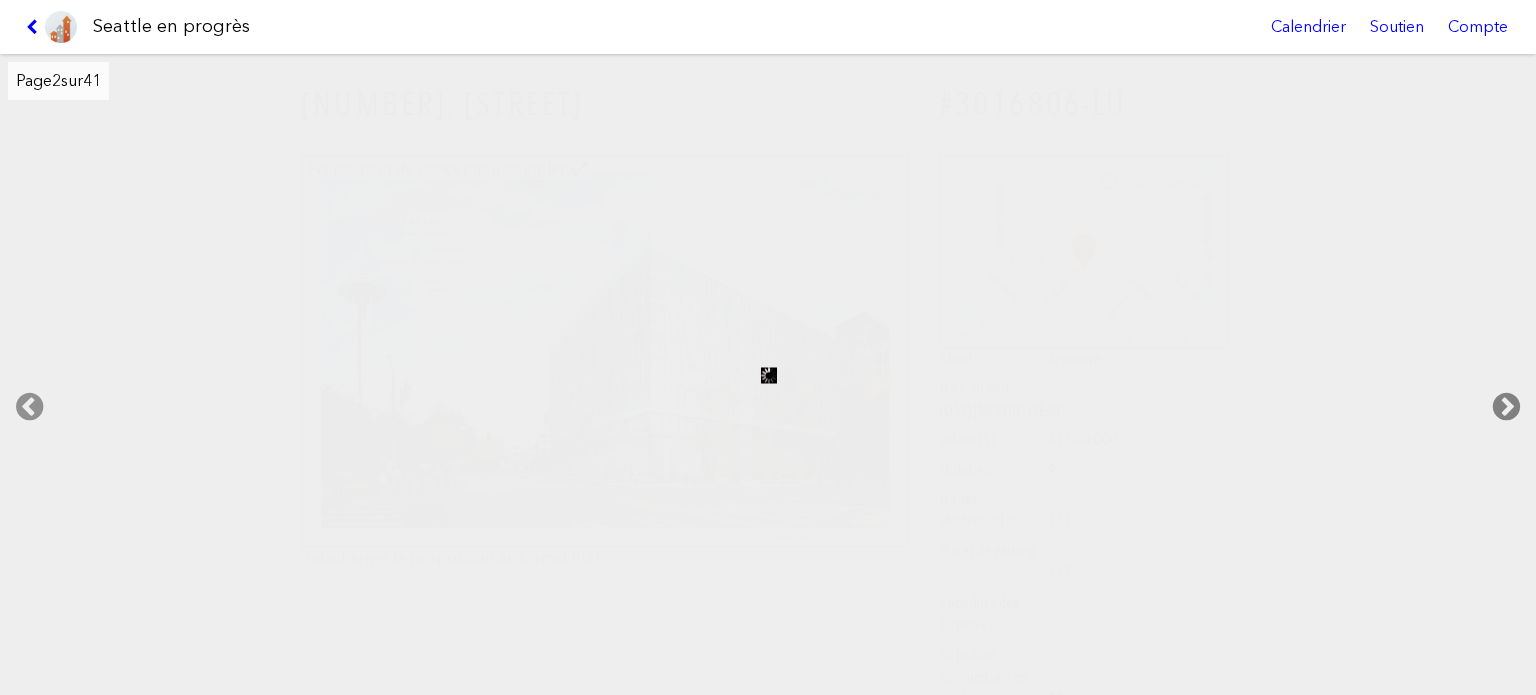 click at bounding box center [1506, 407] 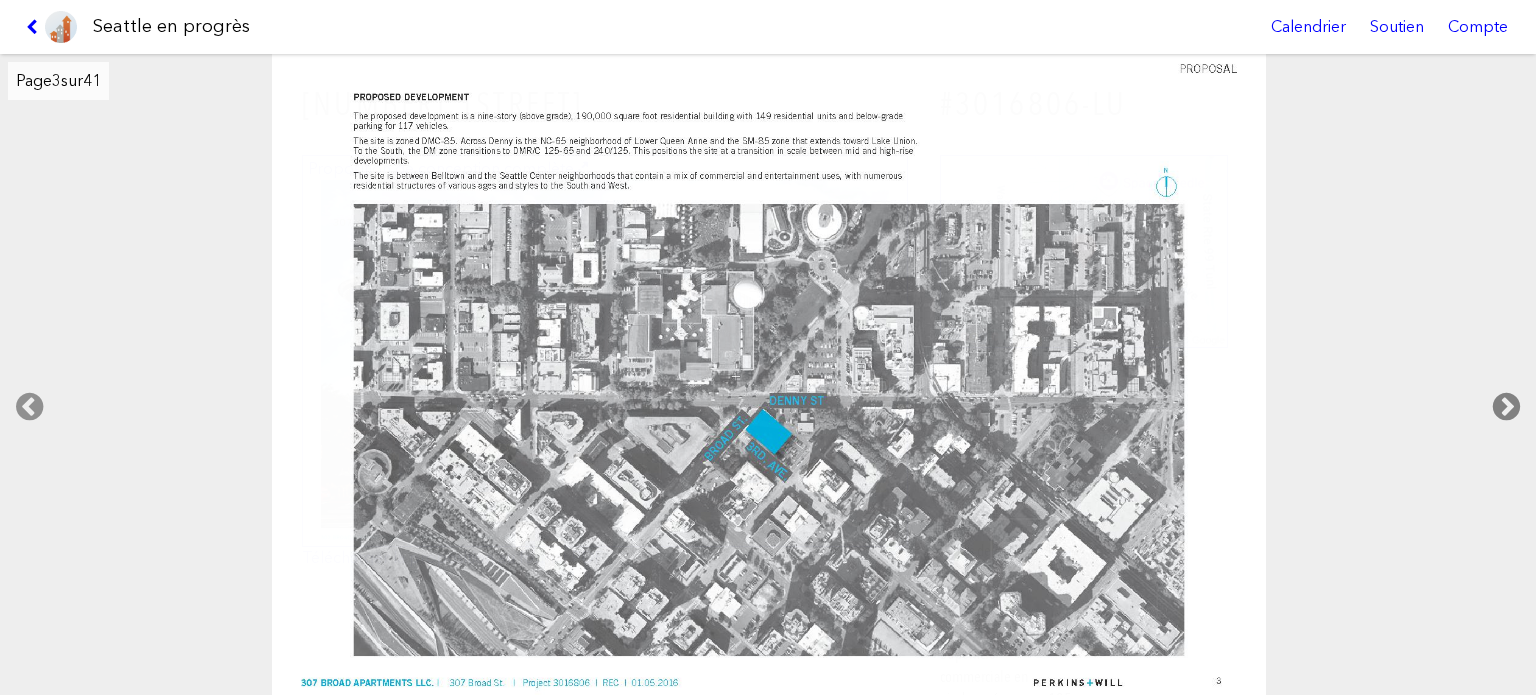 click at bounding box center [1506, 407] 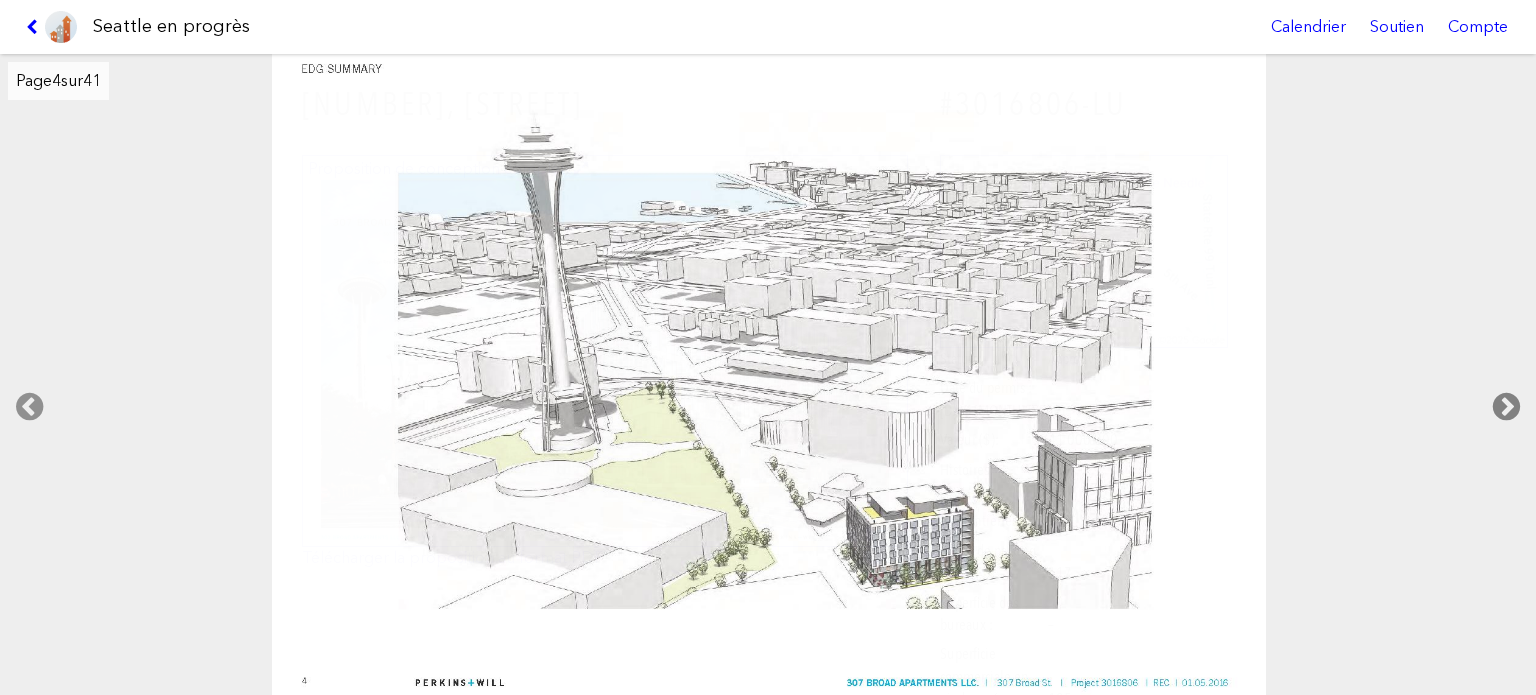 click at bounding box center [1506, 407] 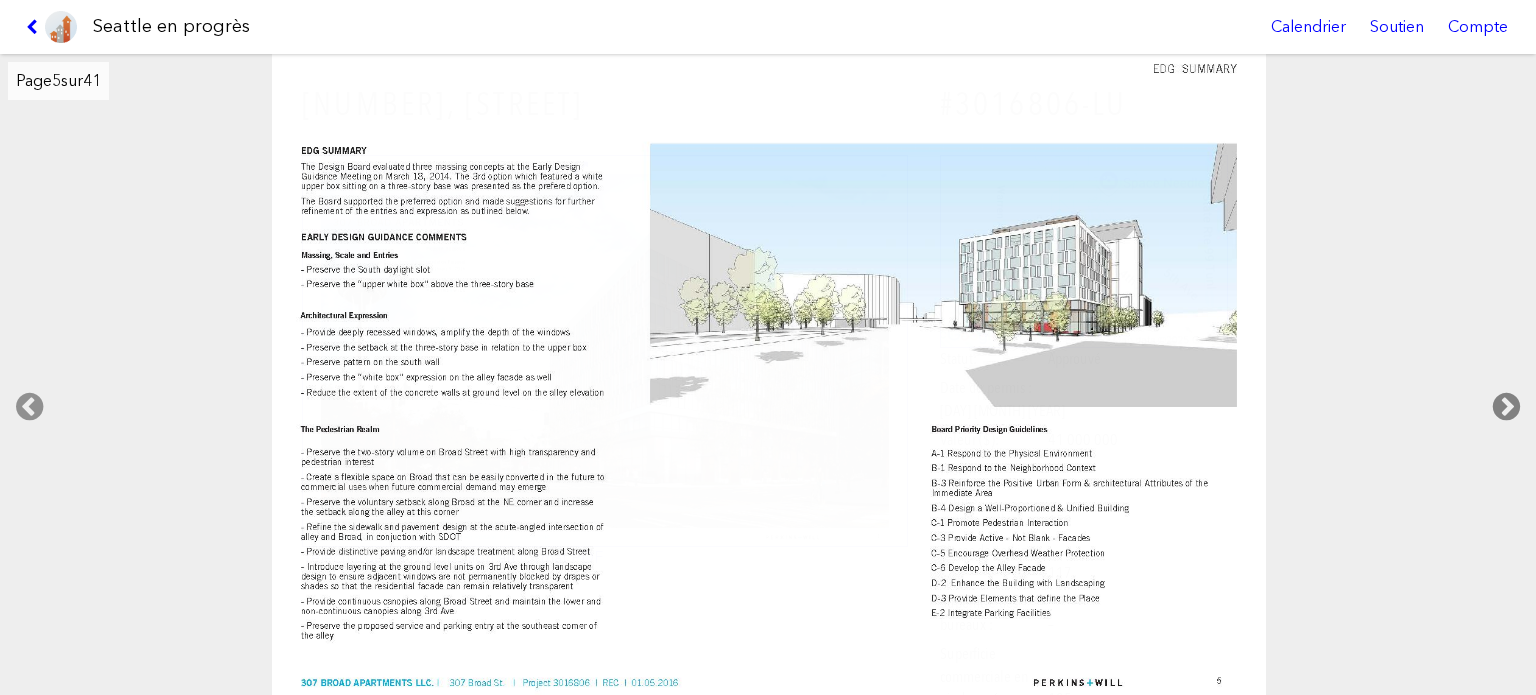 click at bounding box center [1506, 407] 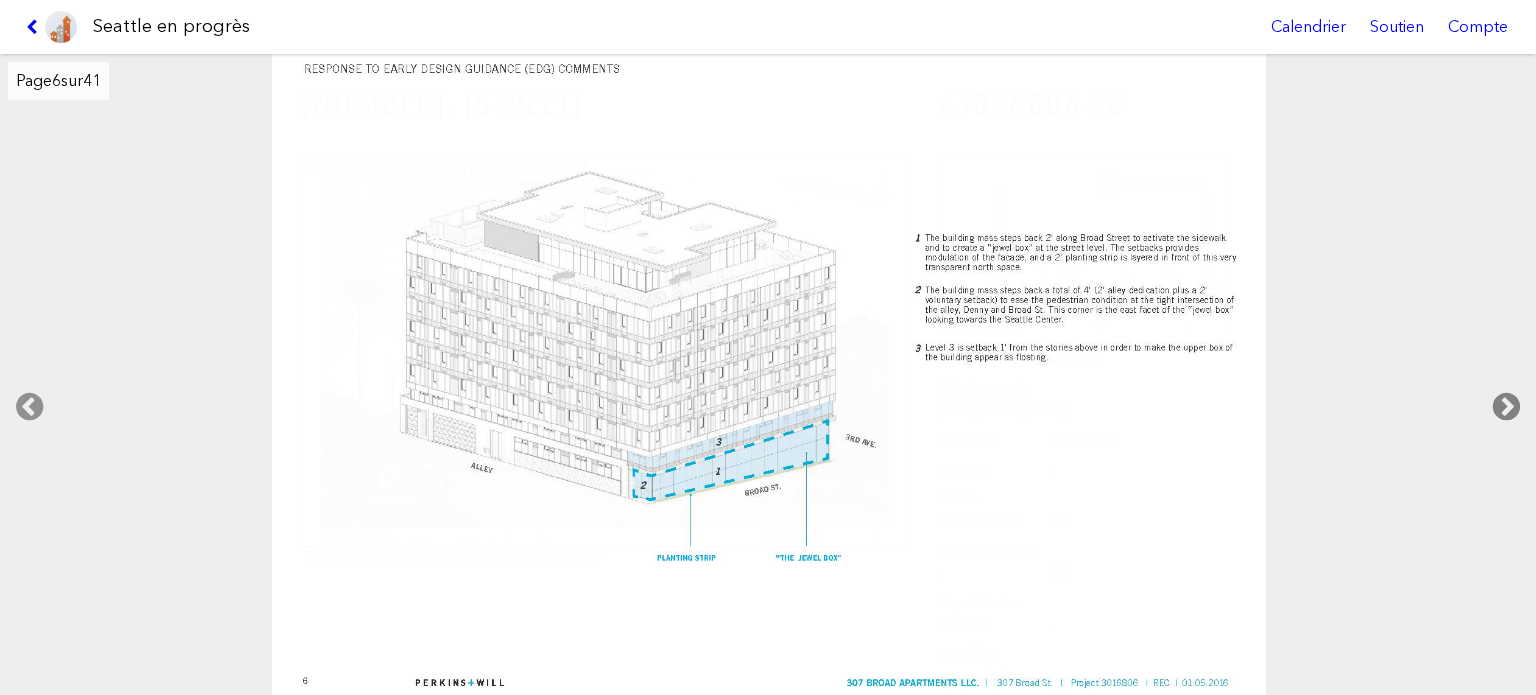 click at bounding box center [1506, 407] 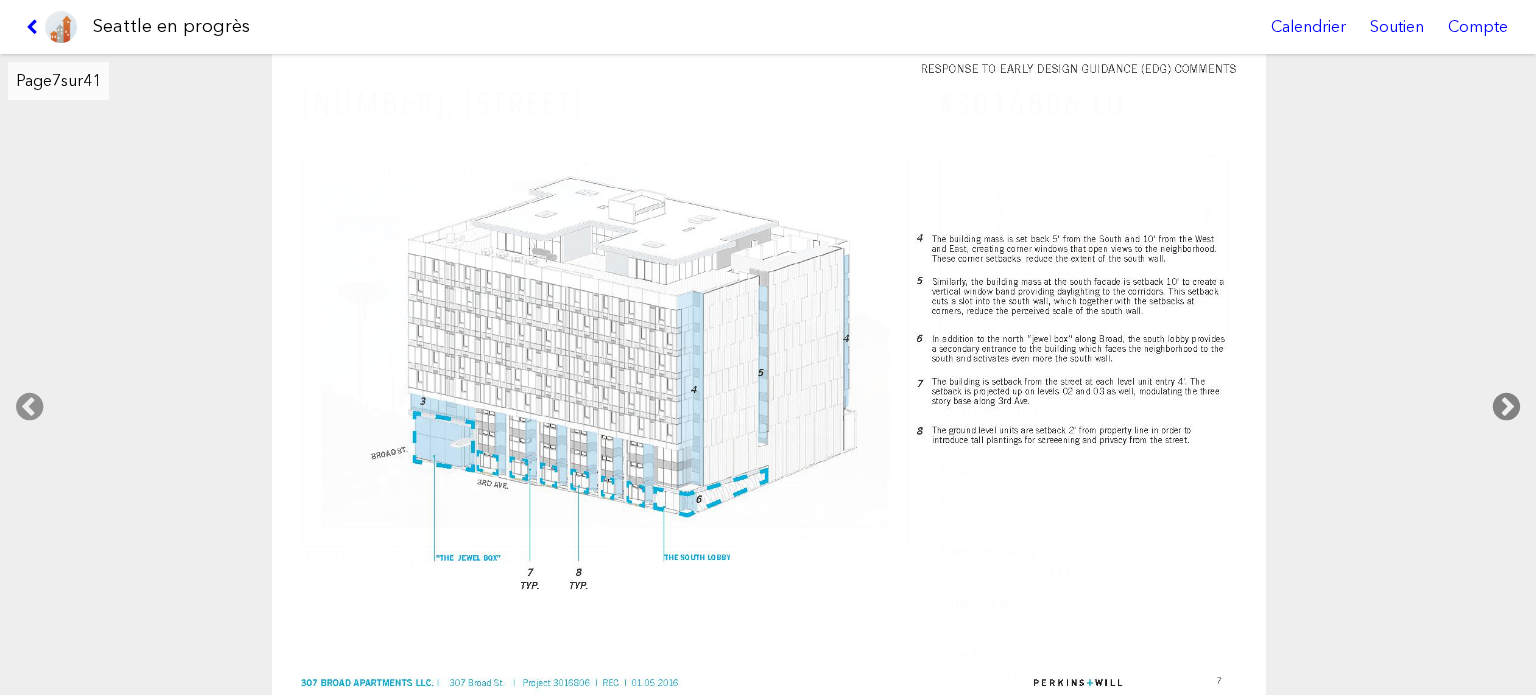 click at bounding box center [1506, 407] 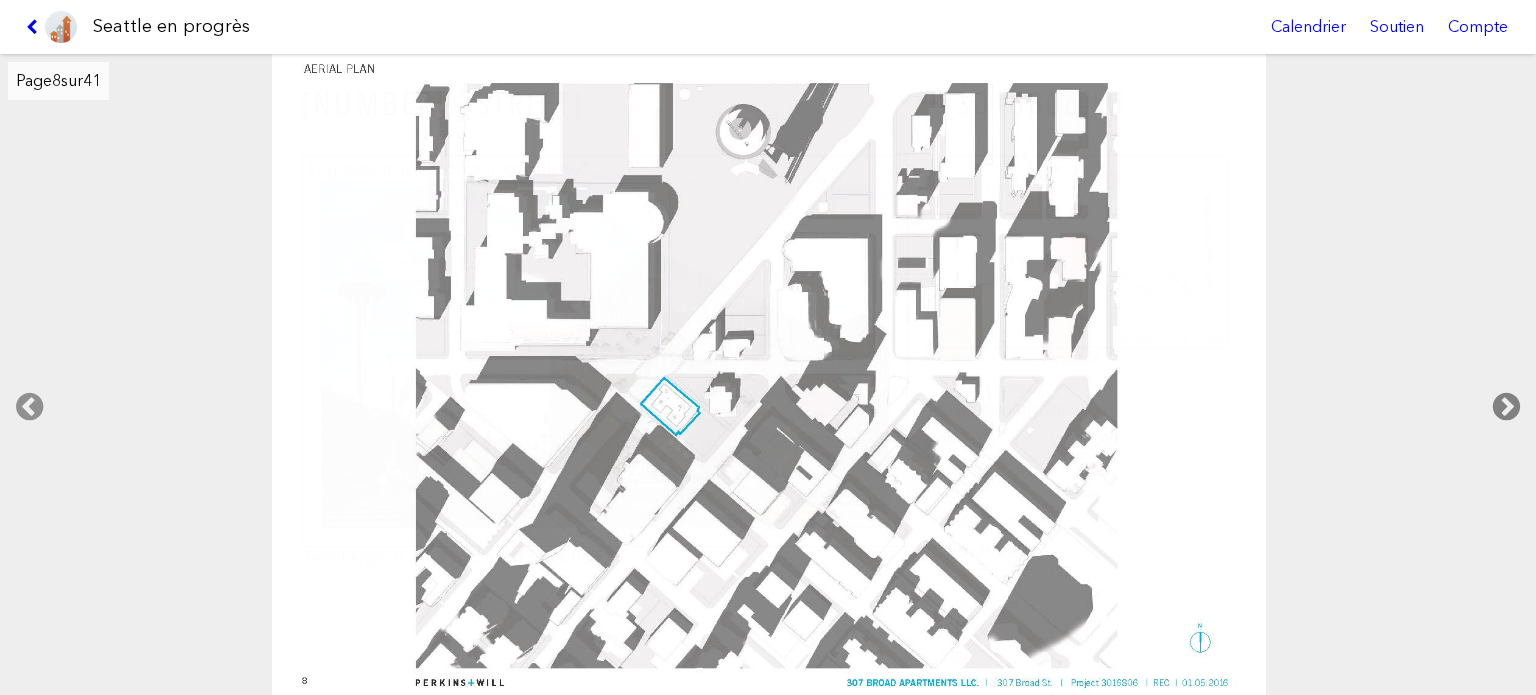 click at bounding box center (1506, 407) 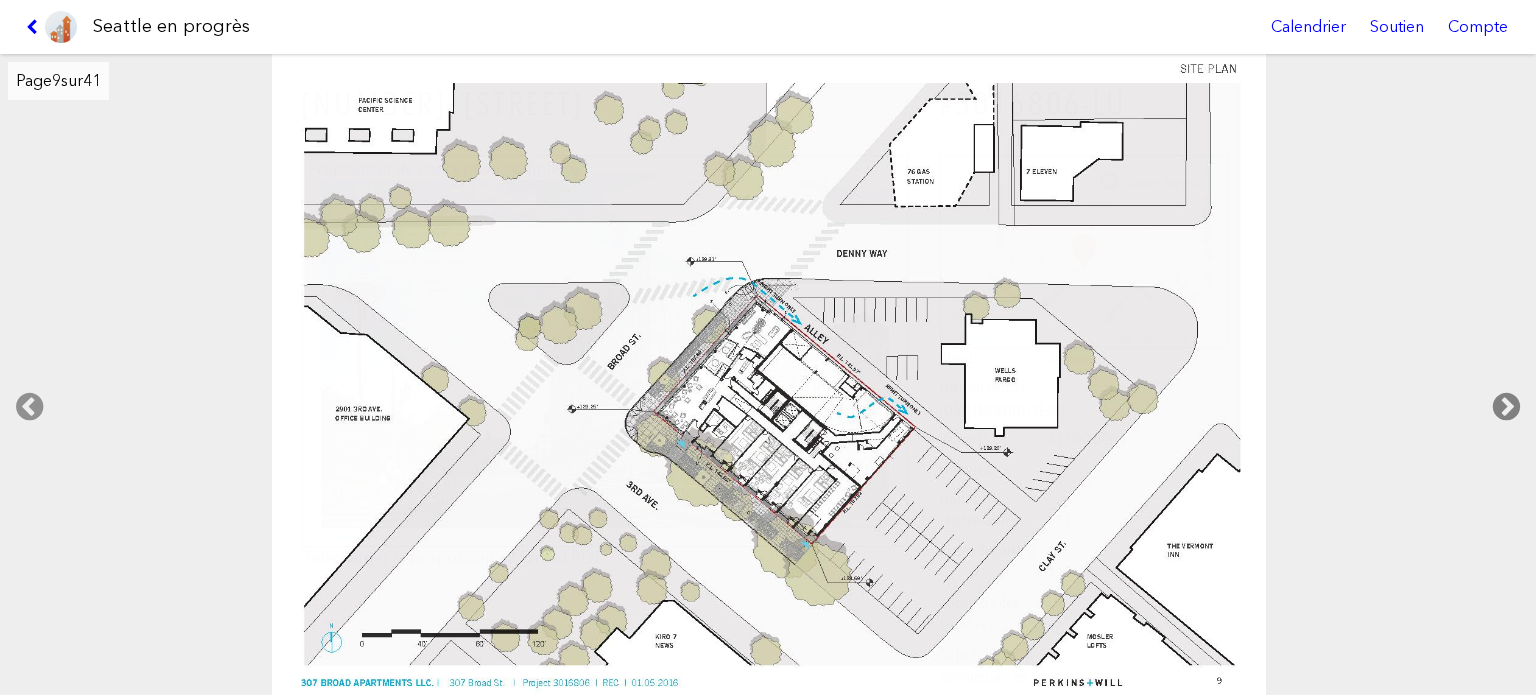 click at bounding box center [1506, 407] 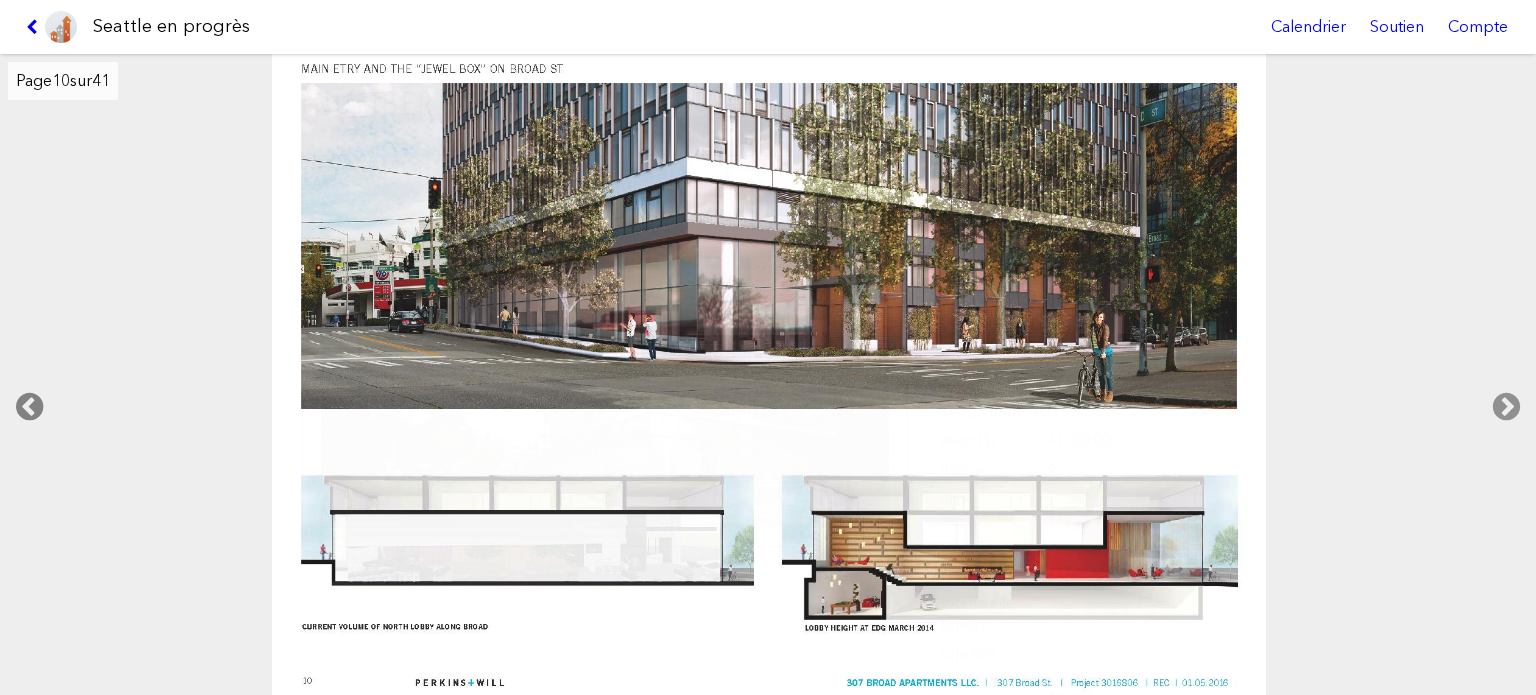 click at bounding box center [29, 407] 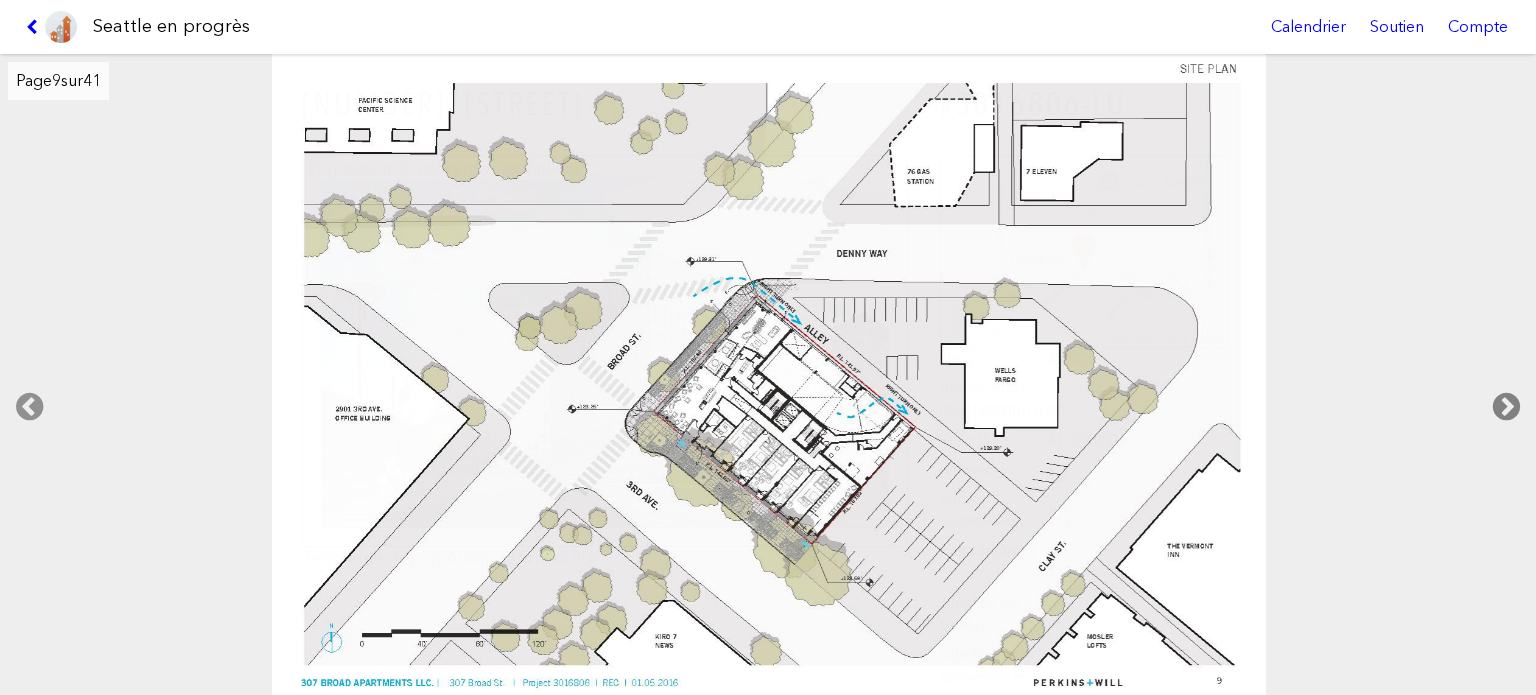 click at bounding box center [1506, 407] 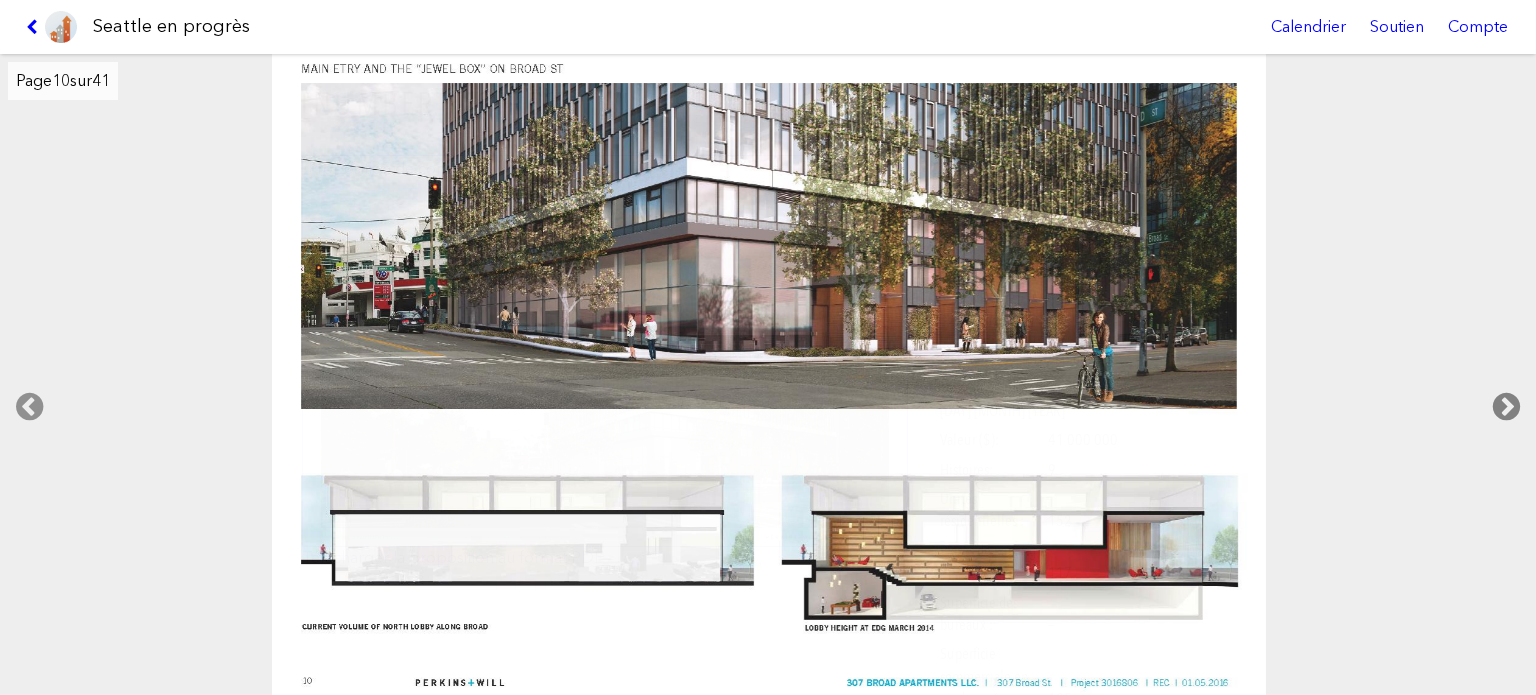 click at bounding box center (1506, 407) 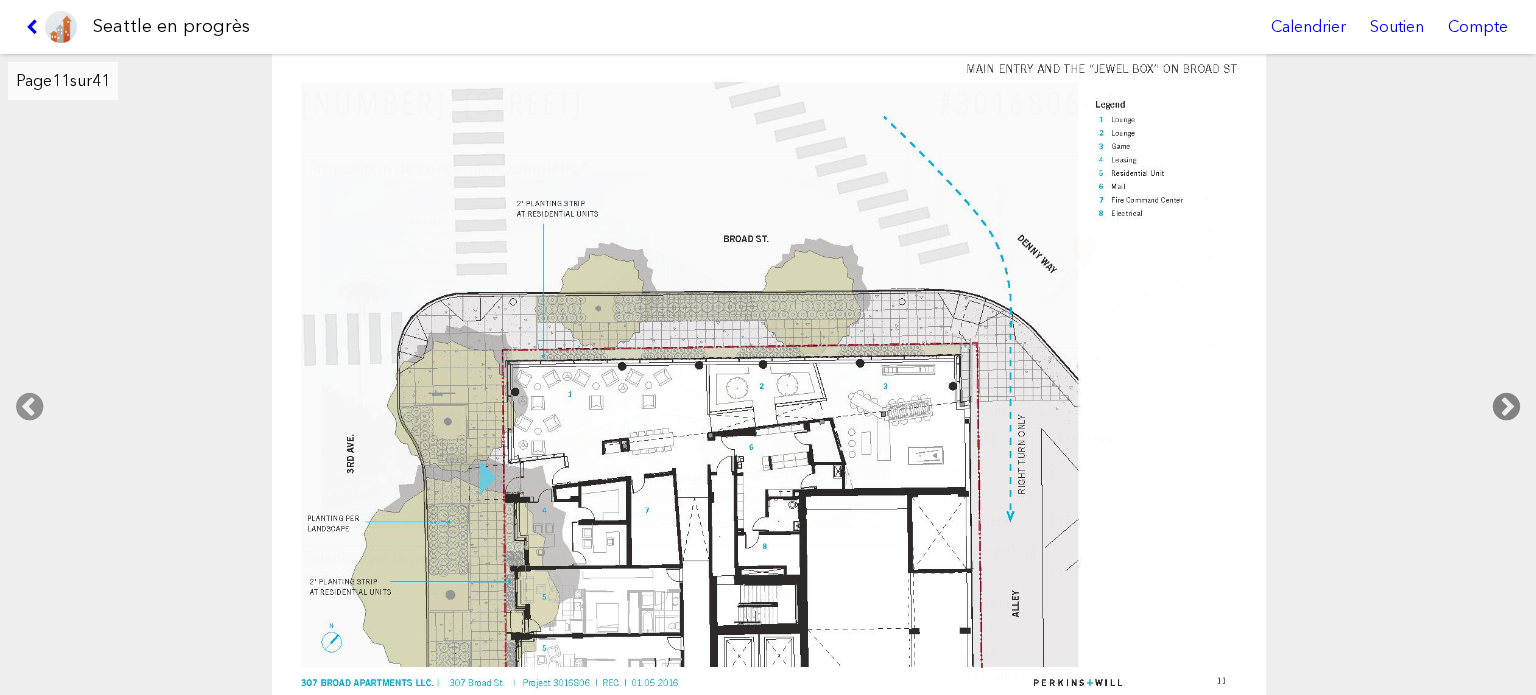 click at bounding box center [1506, 407] 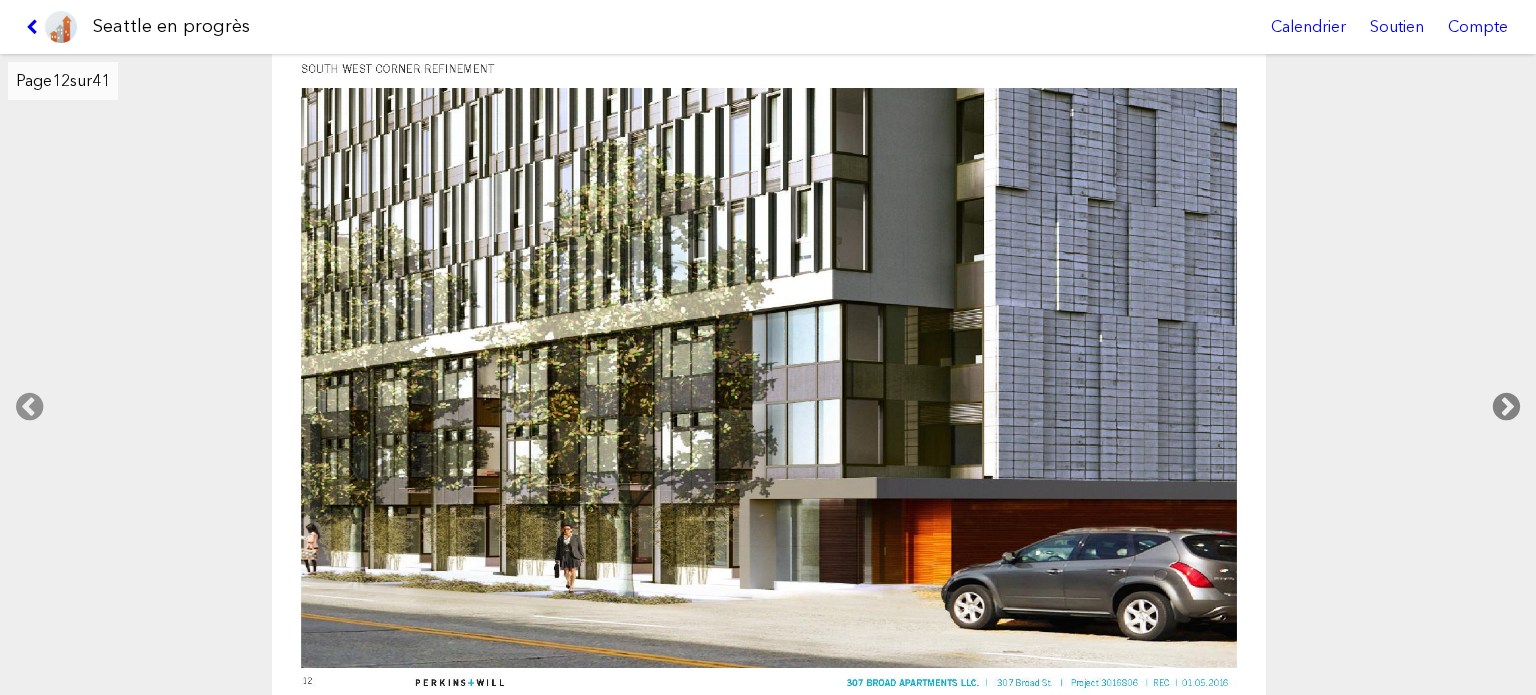 click at bounding box center [1506, 407] 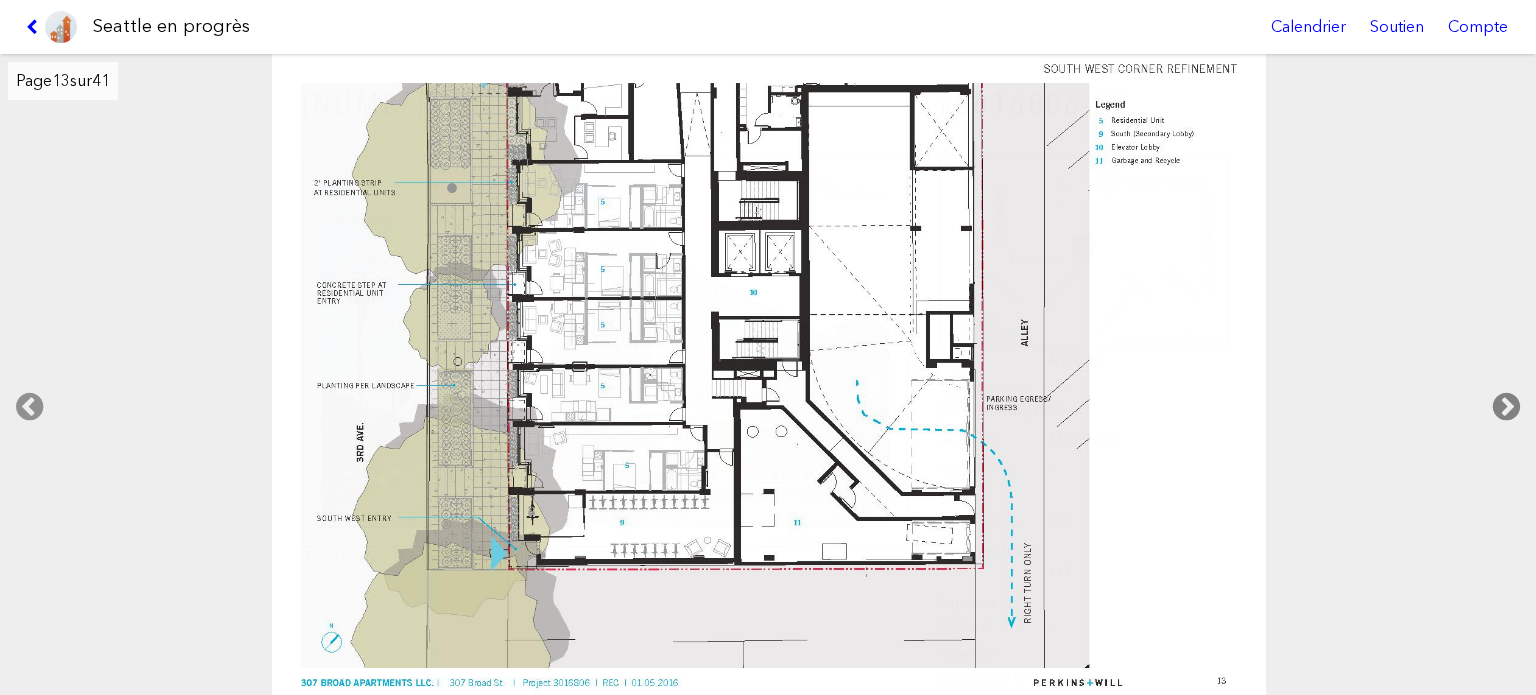 click at bounding box center [1506, 407] 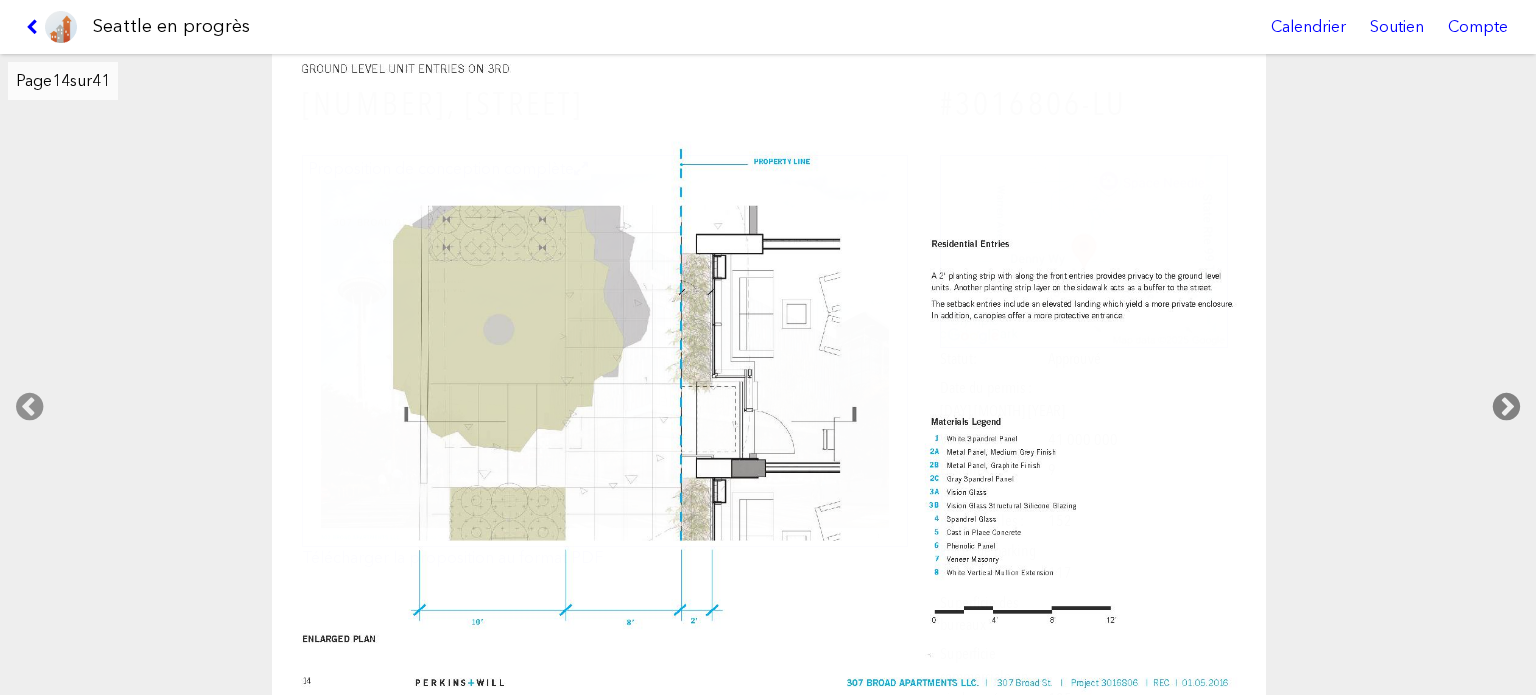 click at bounding box center [1506, 407] 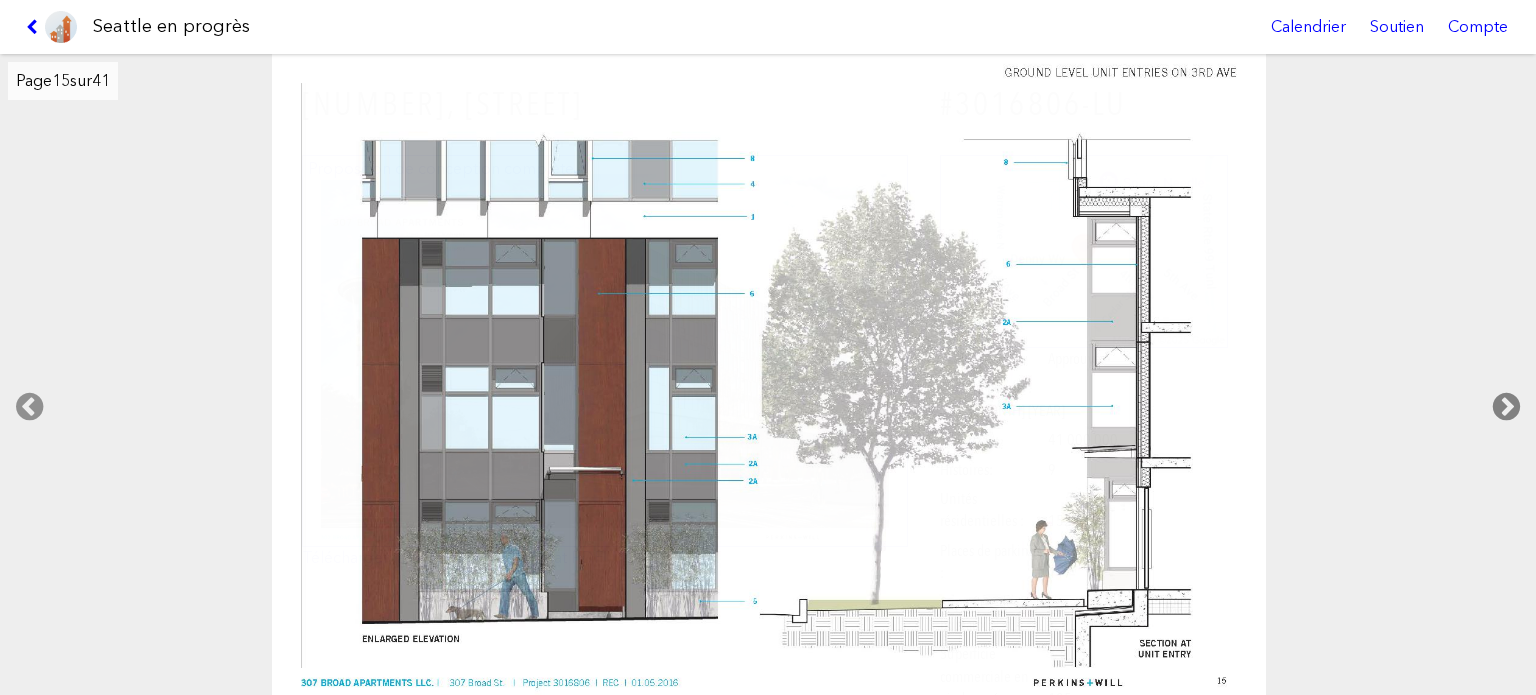 click at bounding box center [1506, 407] 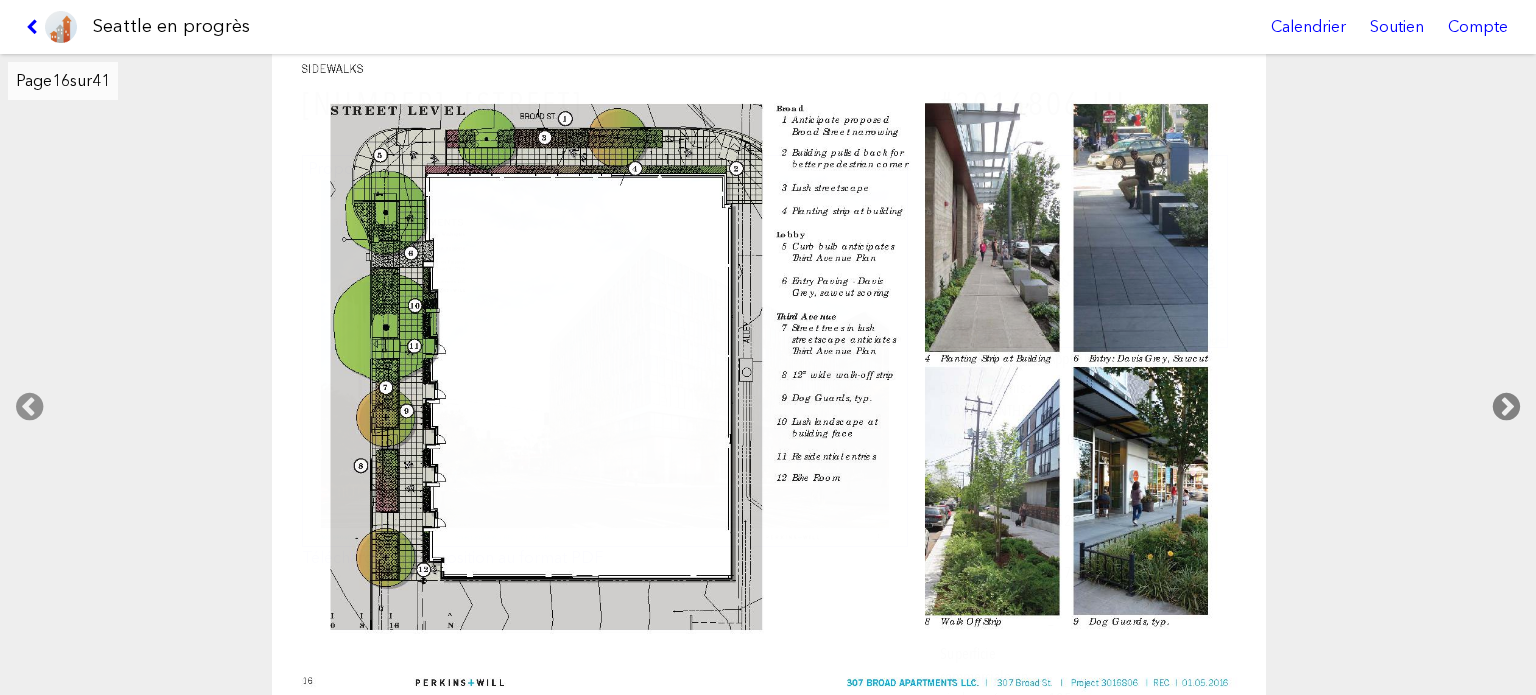 click at bounding box center [1506, 407] 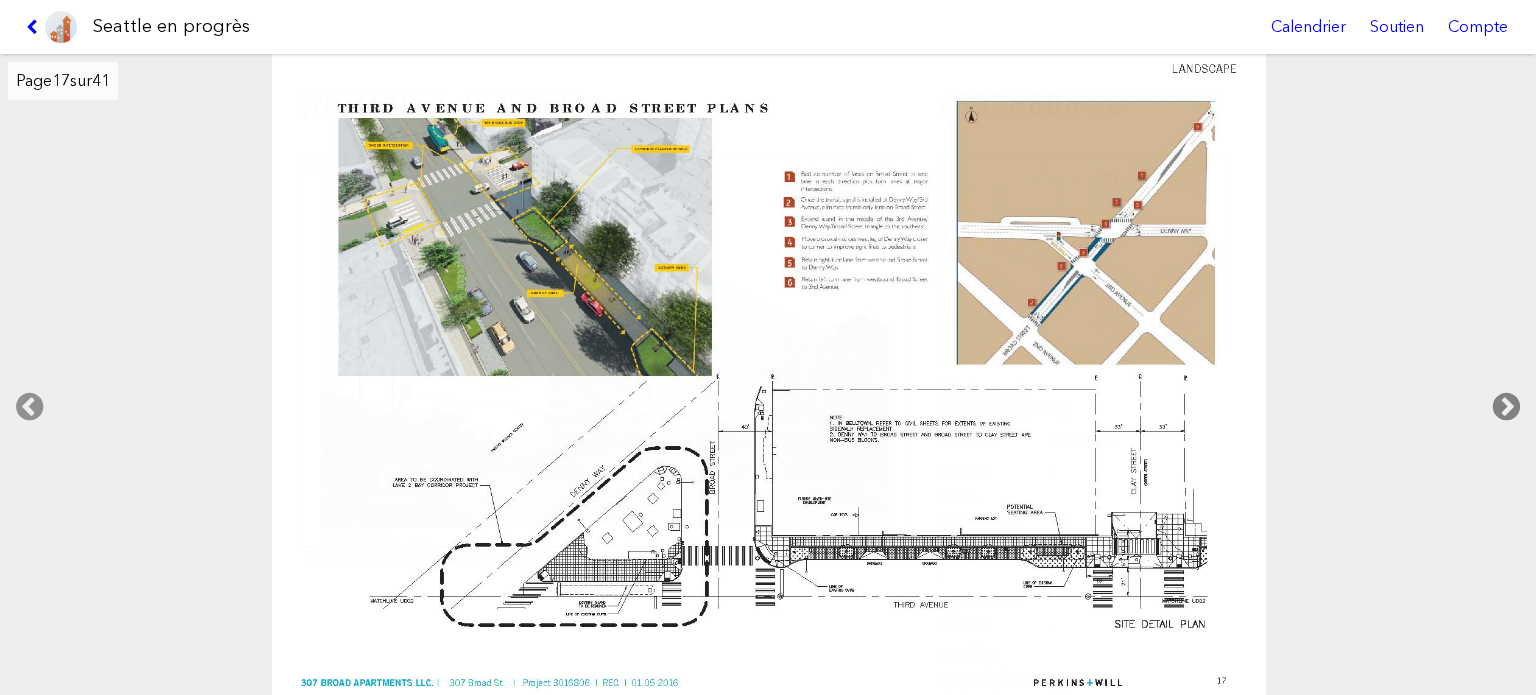 click at bounding box center (1506, 407) 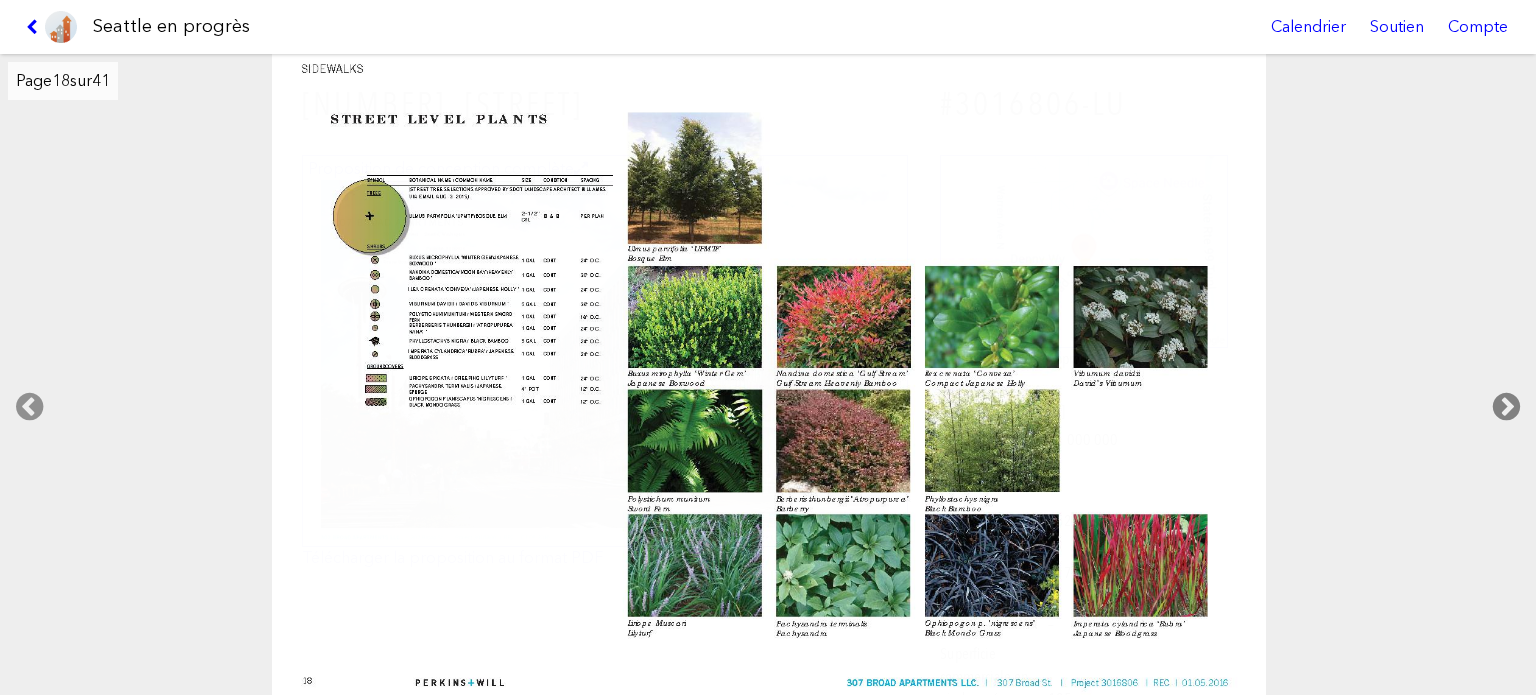 click at bounding box center [1506, 407] 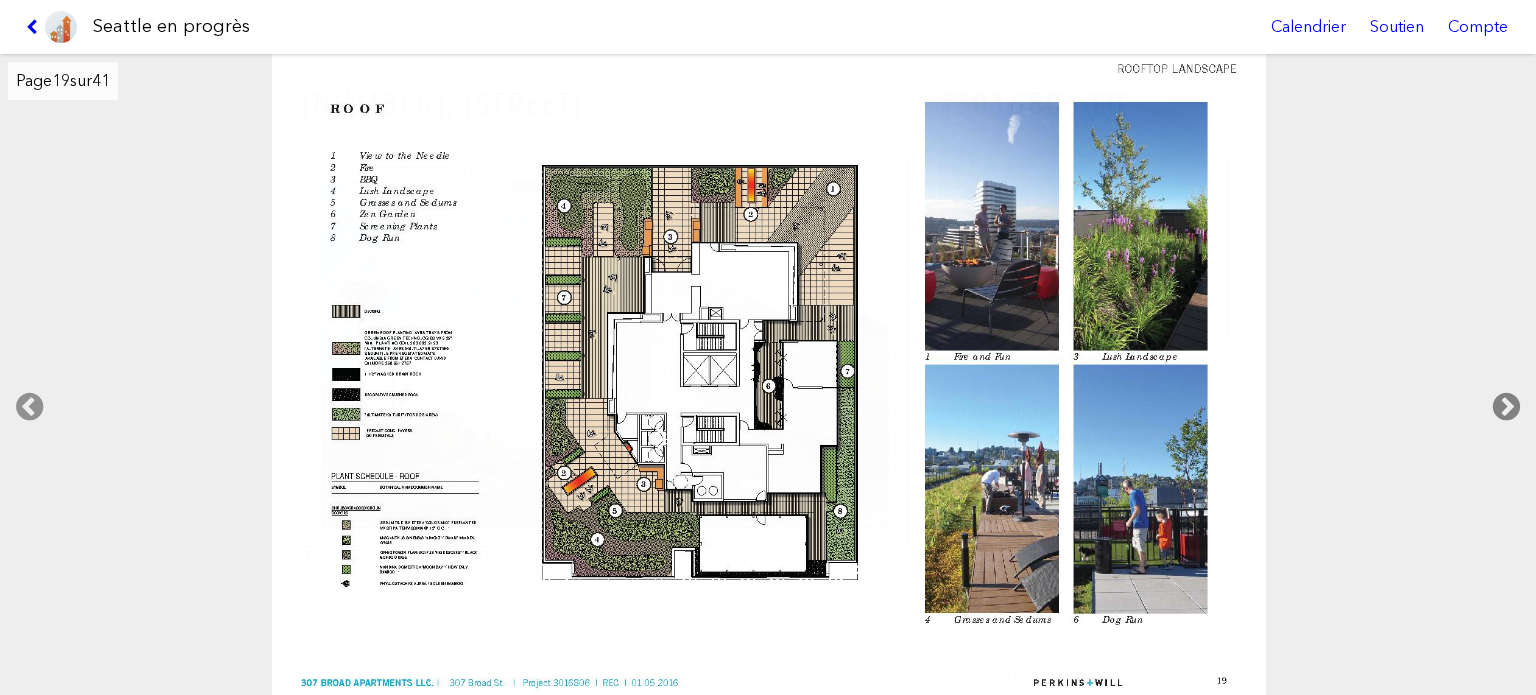 click at bounding box center (1506, 407) 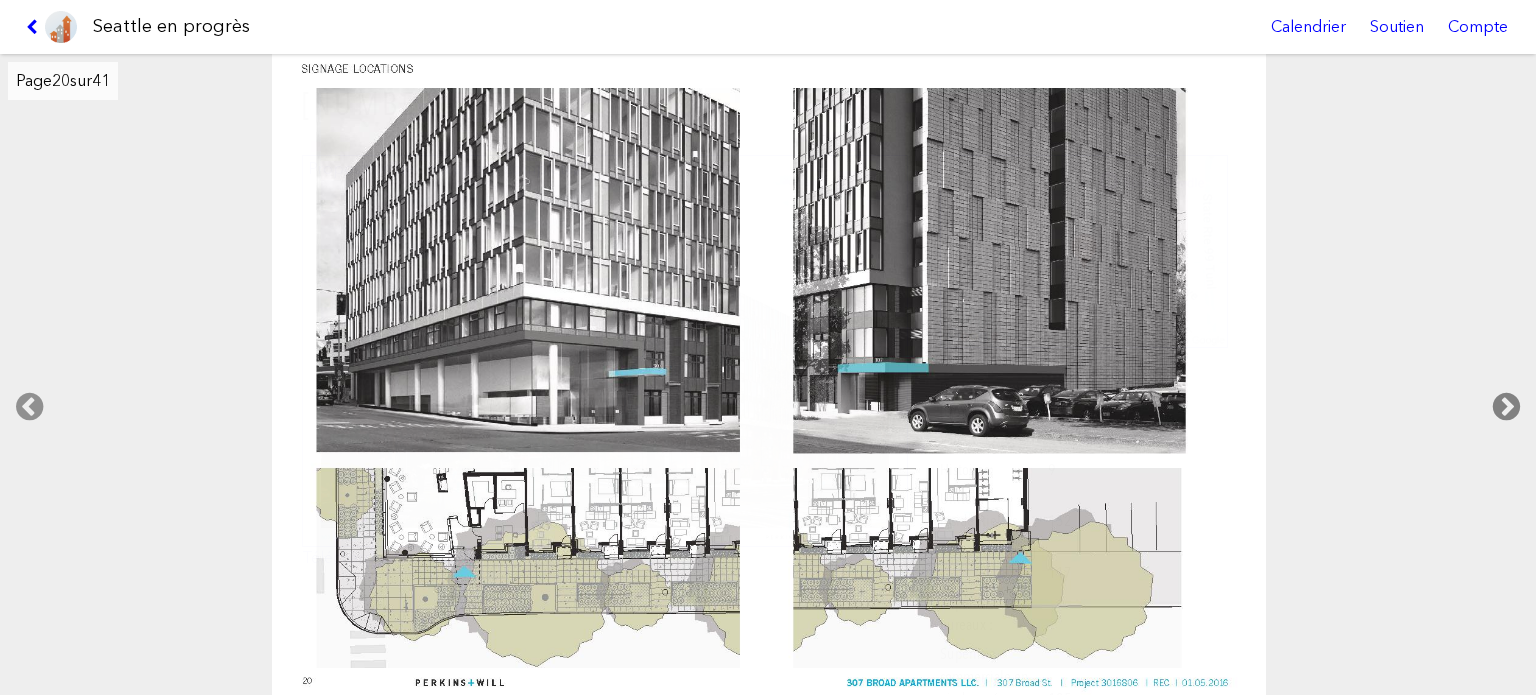 click at bounding box center [1506, 407] 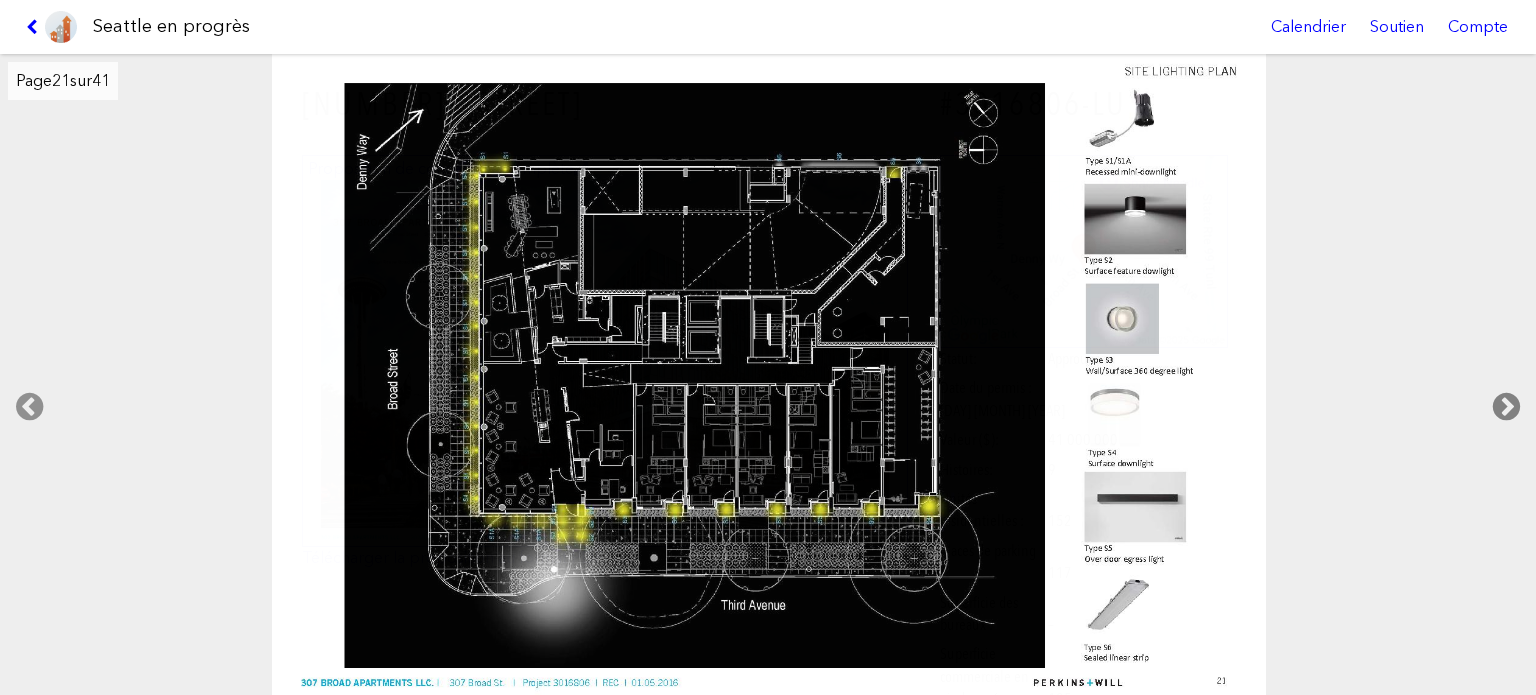 click at bounding box center (1506, 407) 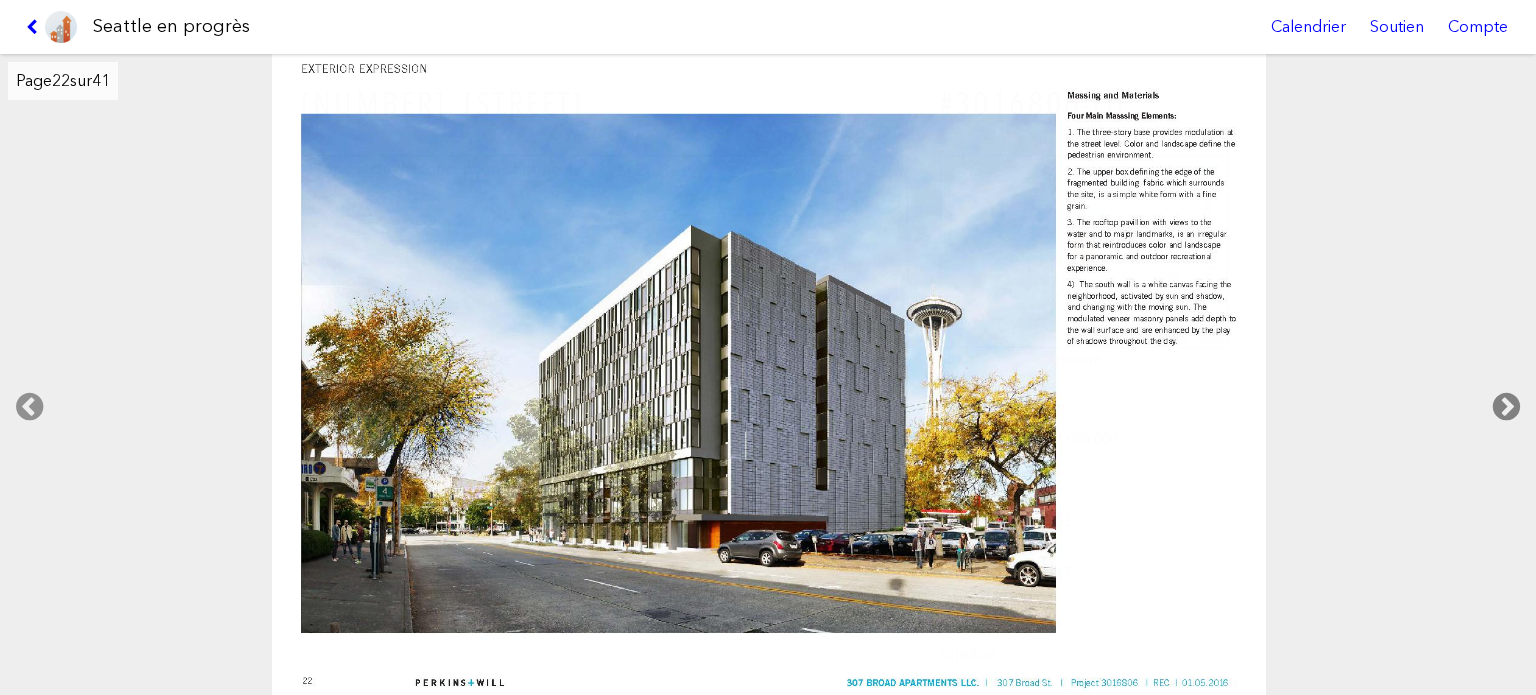 click at bounding box center (1506, 407) 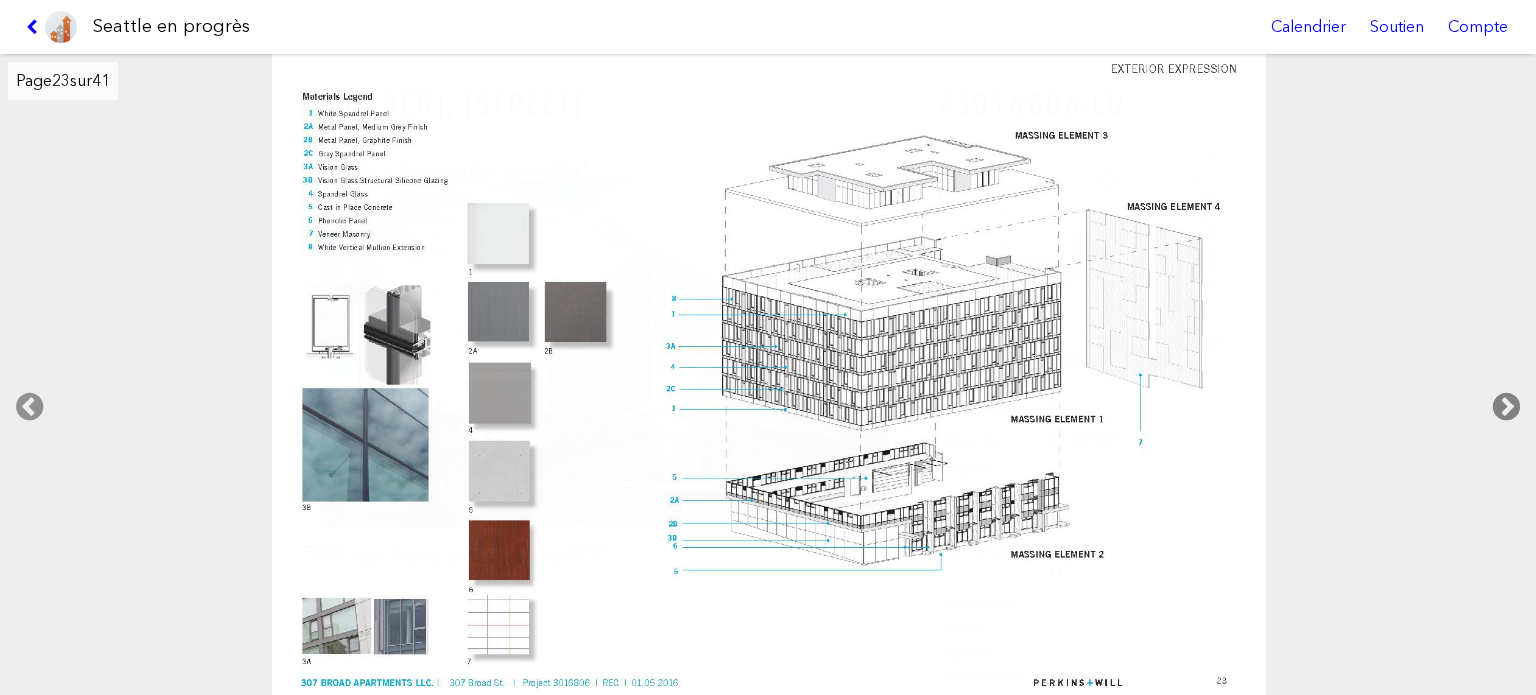click at bounding box center (1506, 407) 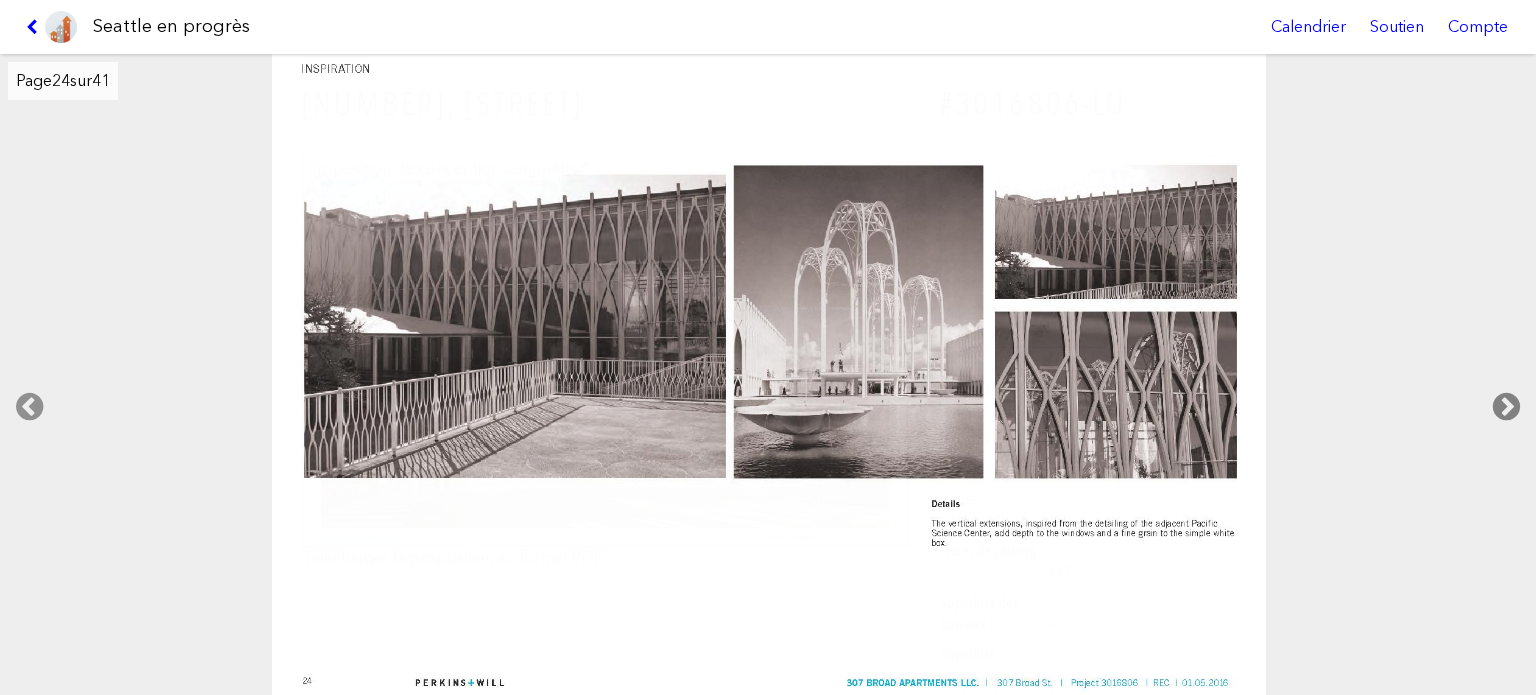 click at bounding box center (1506, 407) 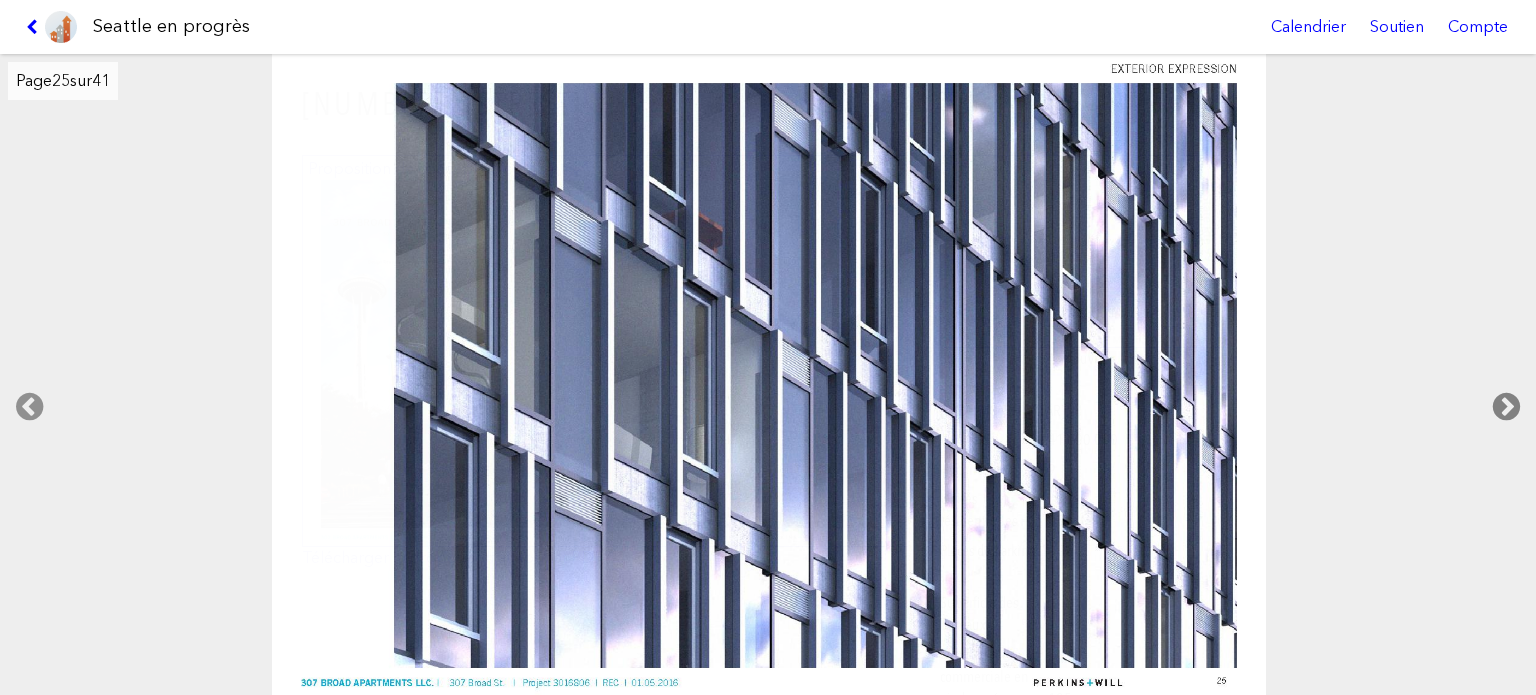 click at bounding box center [1506, 407] 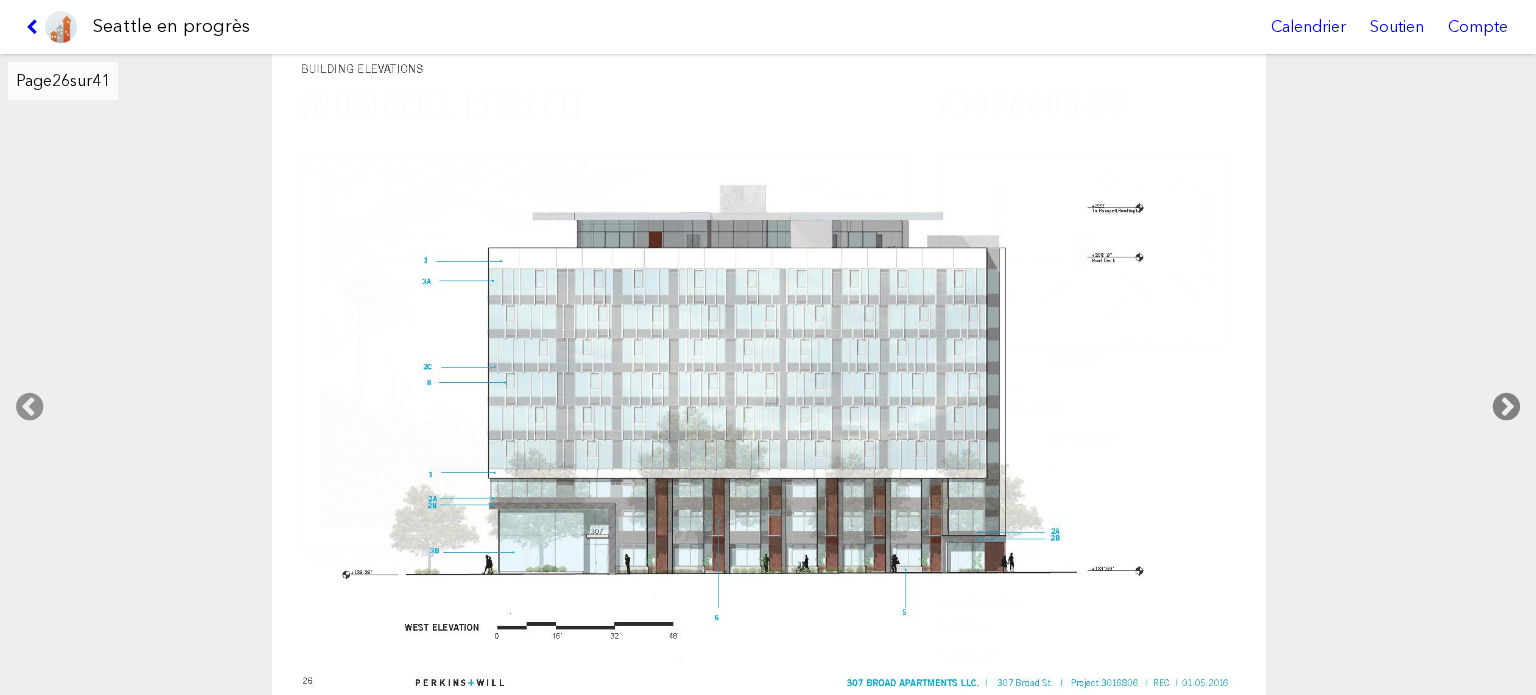 click at bounding box center [1506, 407] 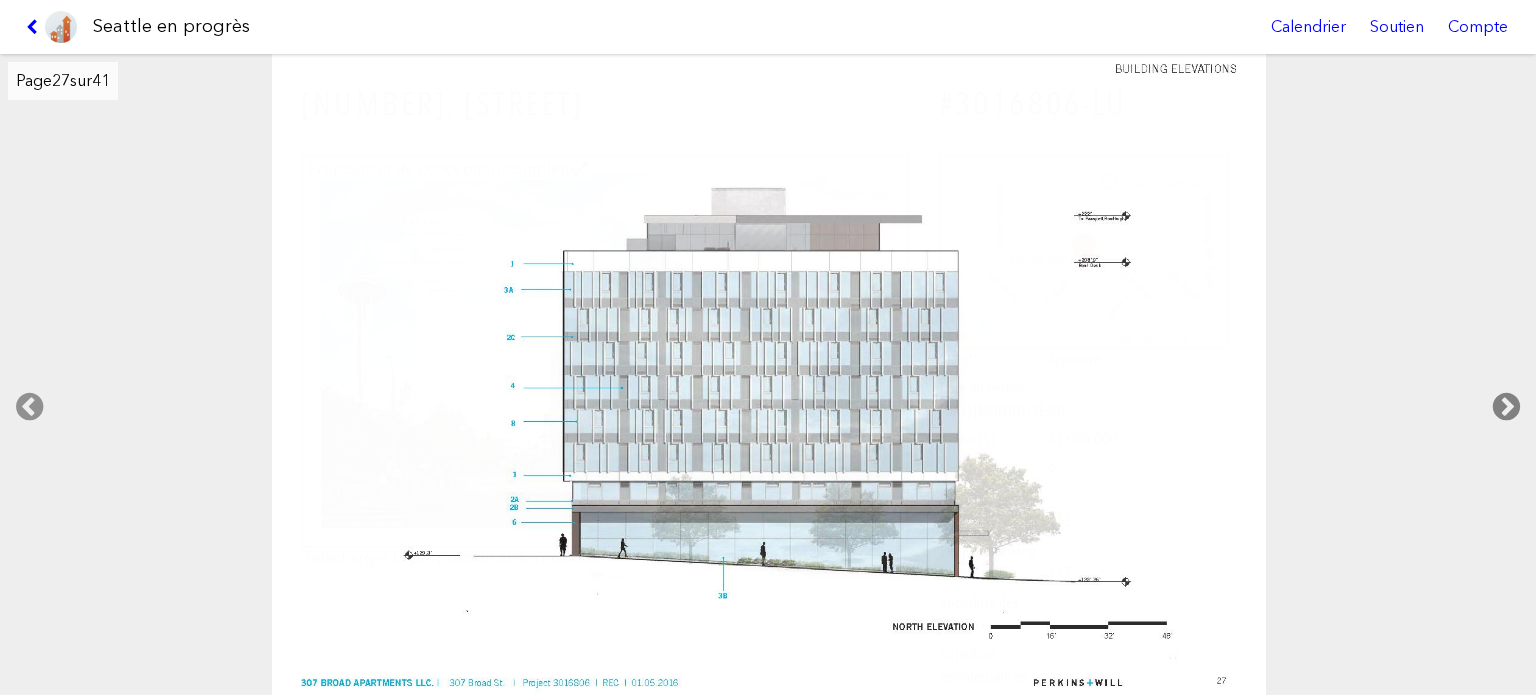click at bounding box center [1506, 407] 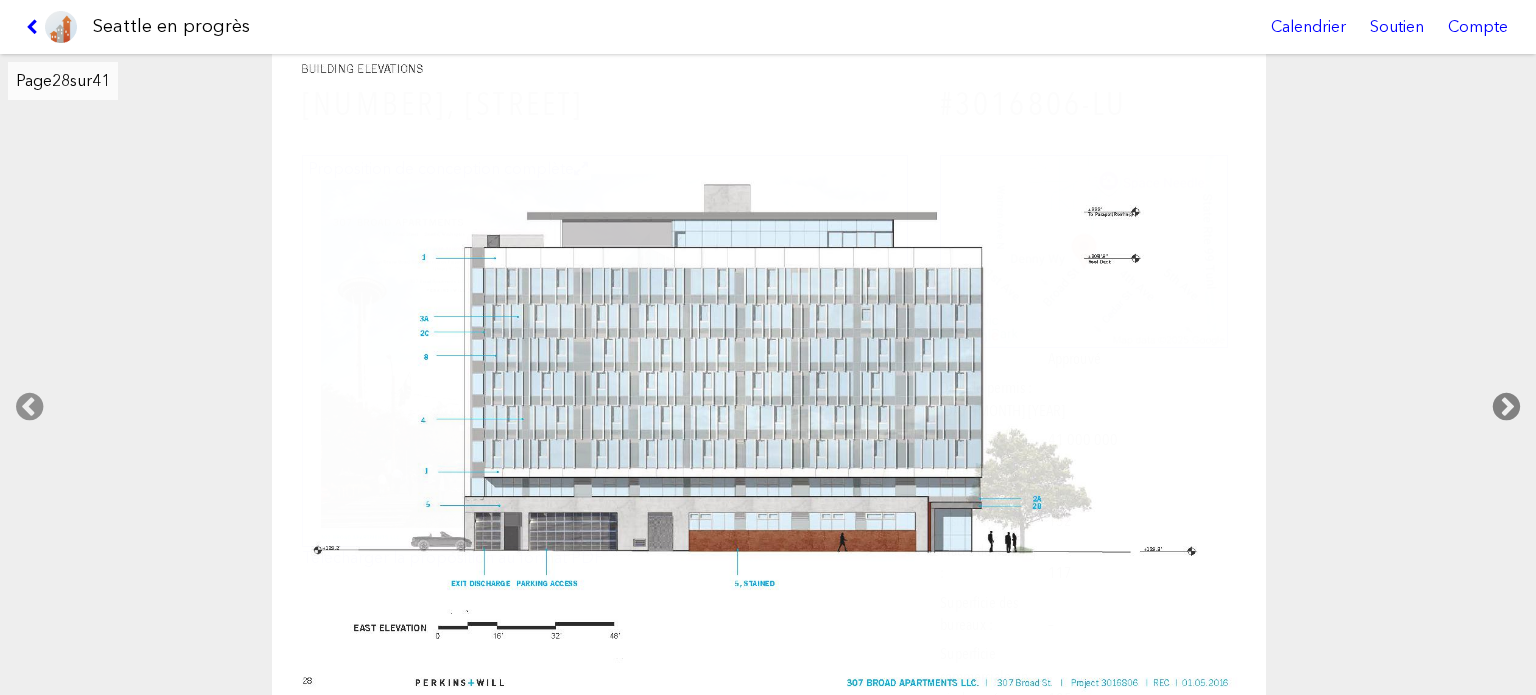 click at bounding box center [1506, 407] 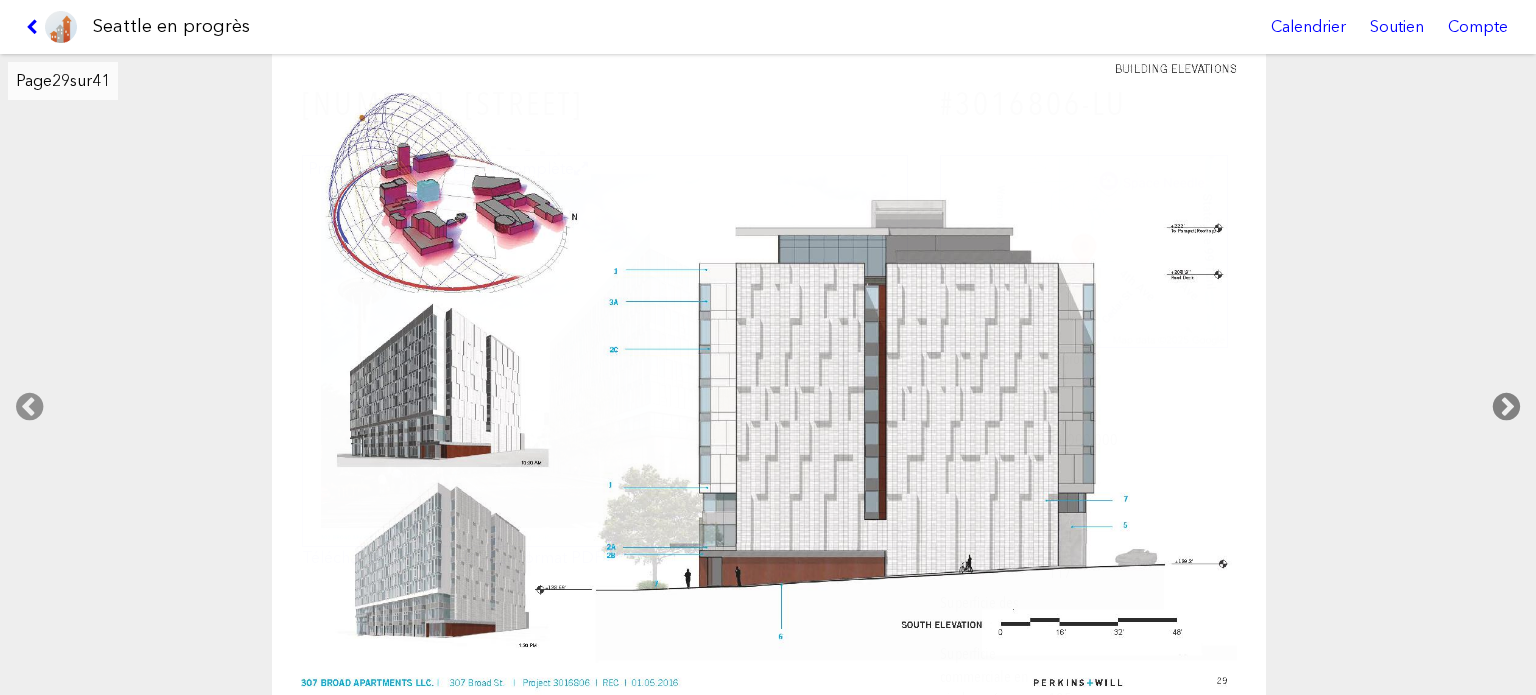 click at bounding box center (1506, 407) 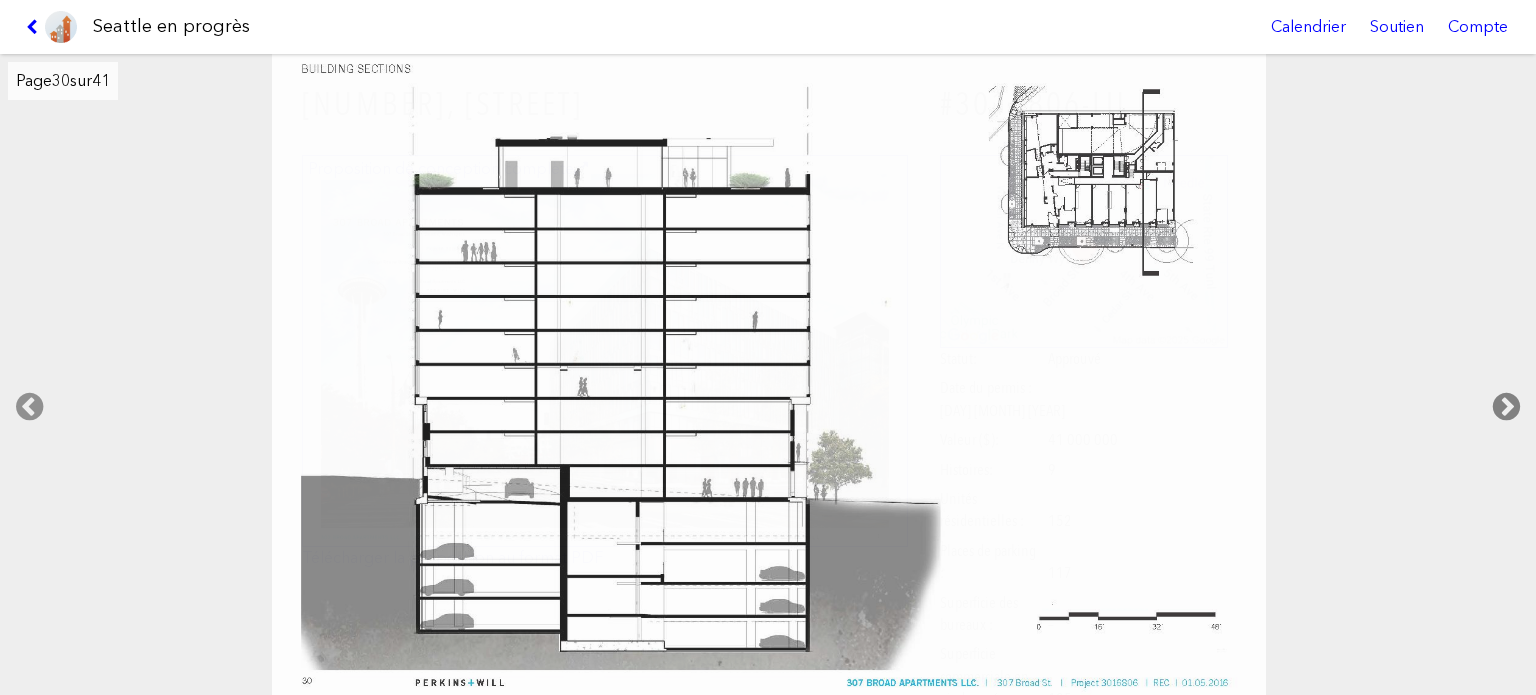 click at bounding box center (1506, 407) 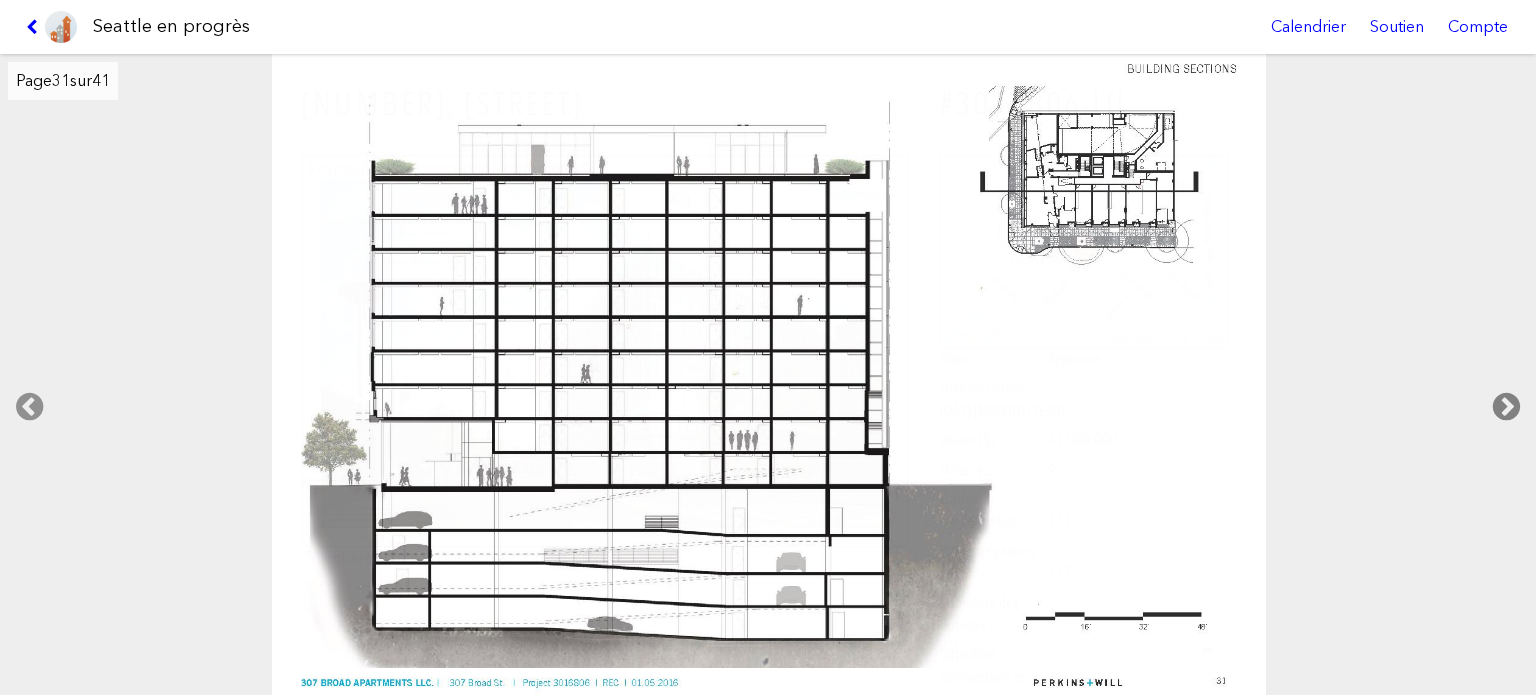 click at bounding box center [1506, 407] 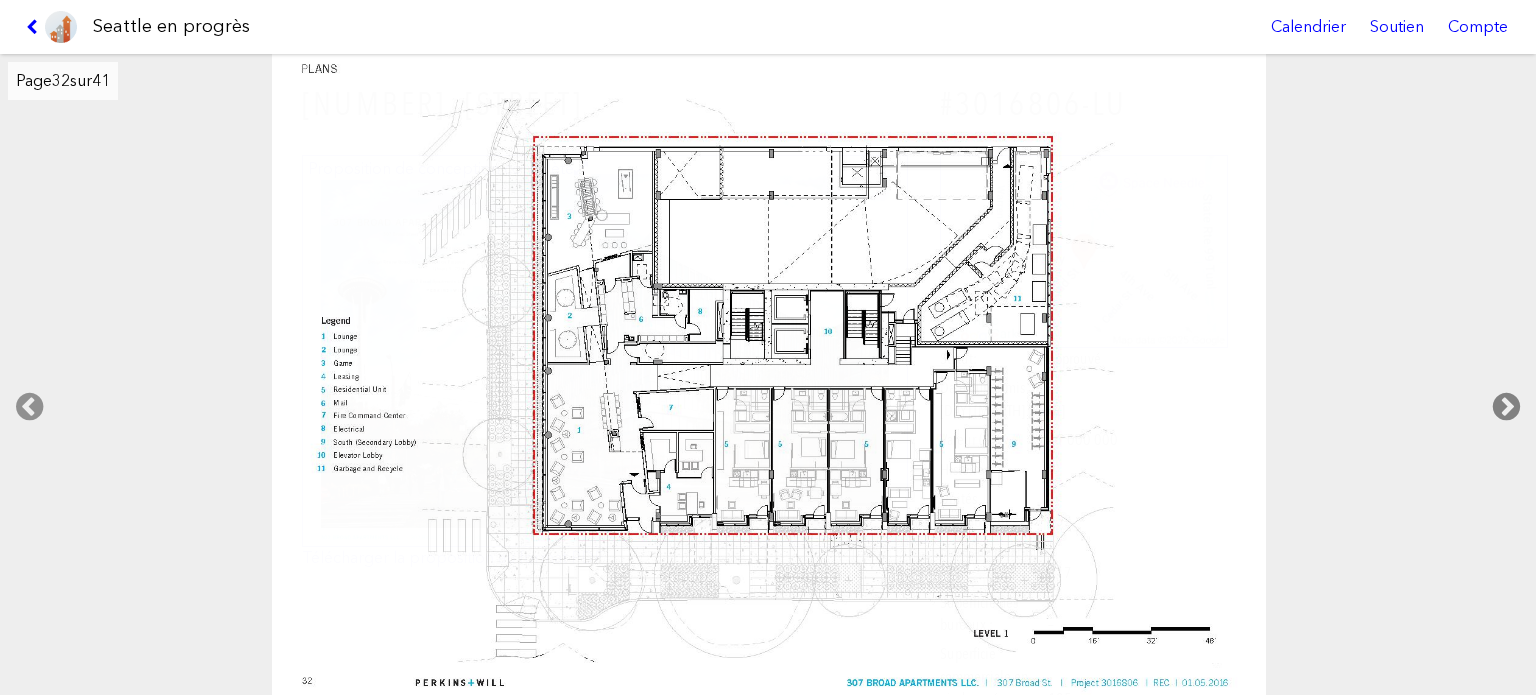 click at bounding box center (1506, 407) 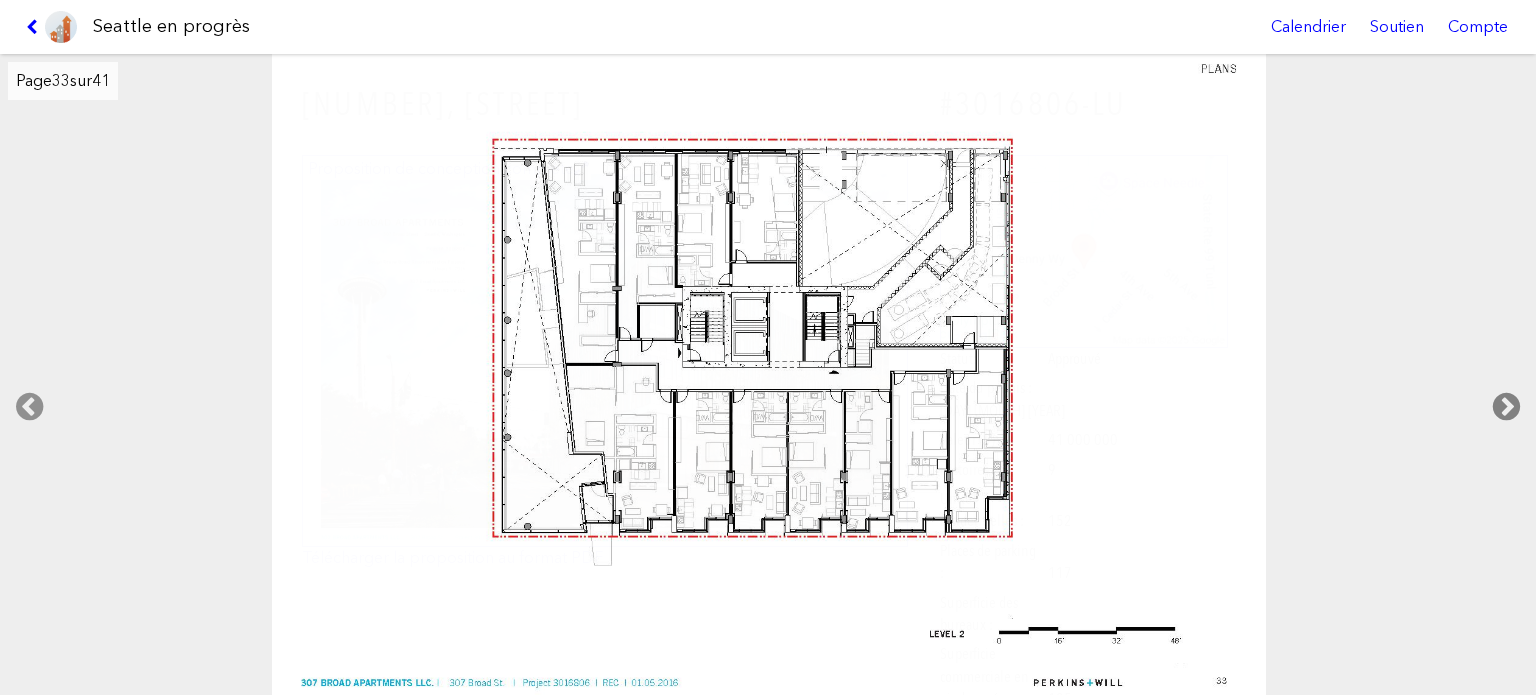 click at bounding box center (1506, 407) 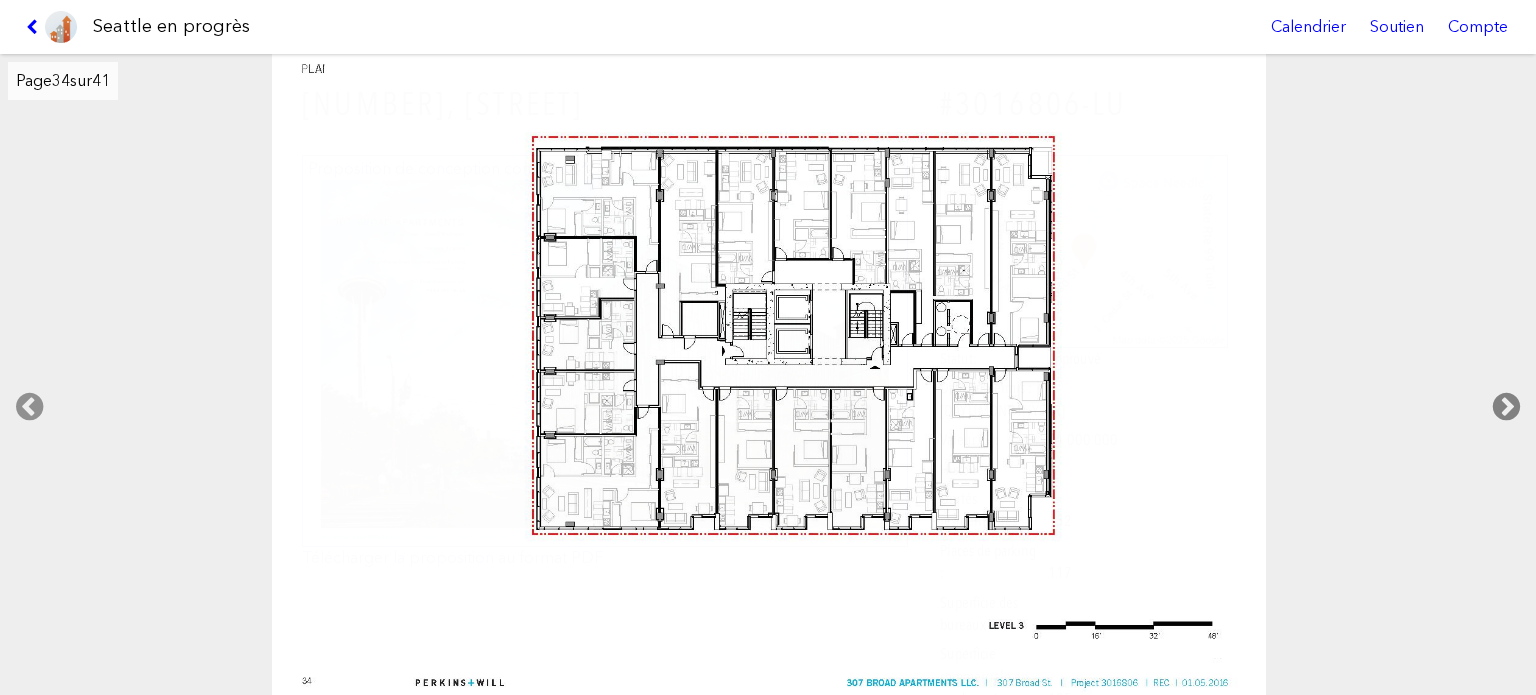 click at bounding box center (1506, 407) 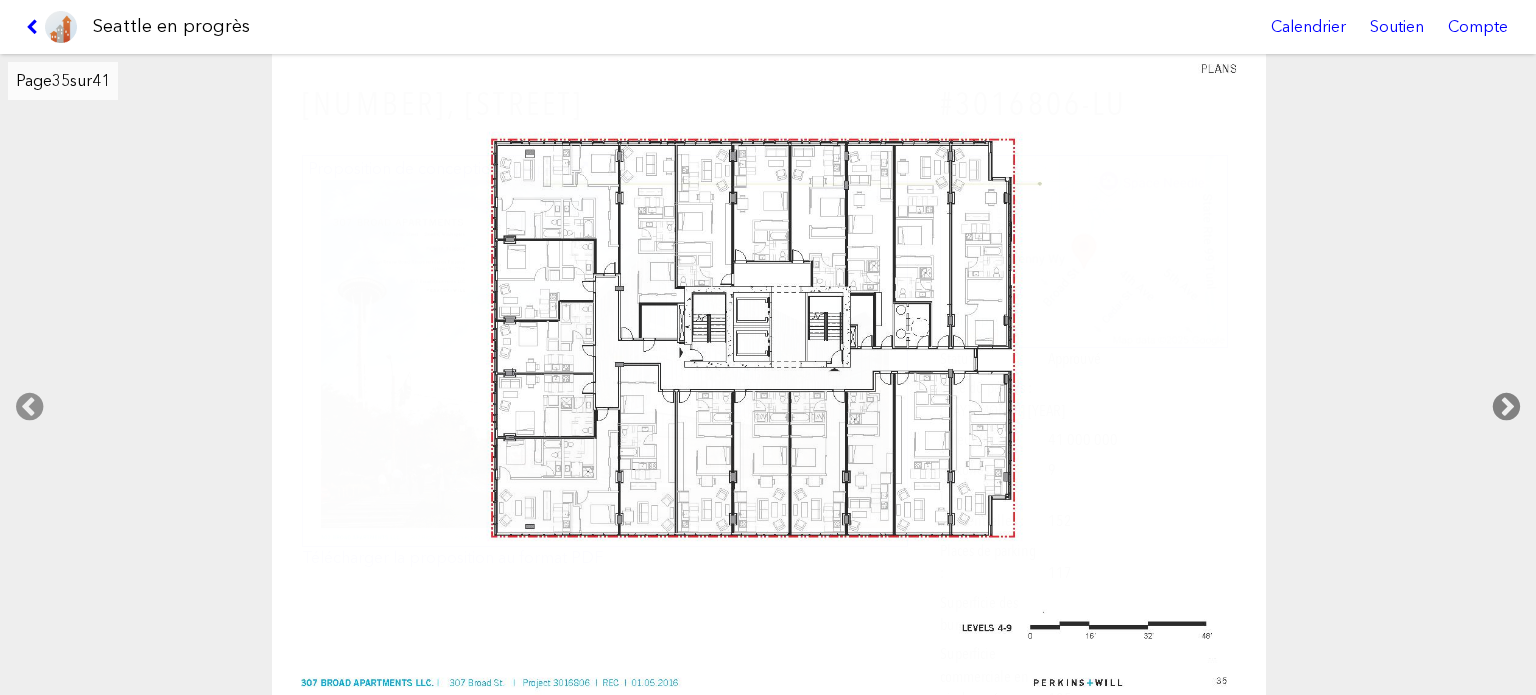 click at bounding box center (1506, 407) 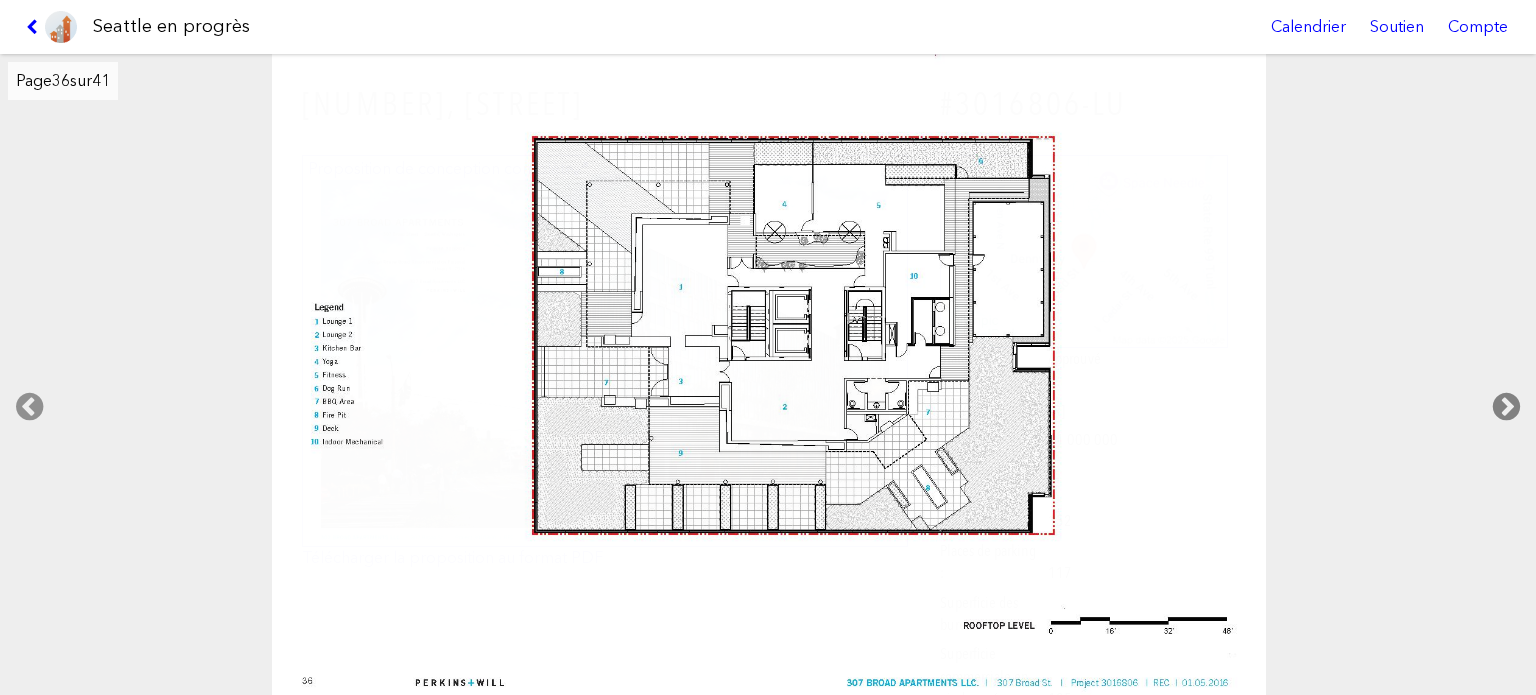 click at bounding box center [1506, 407] 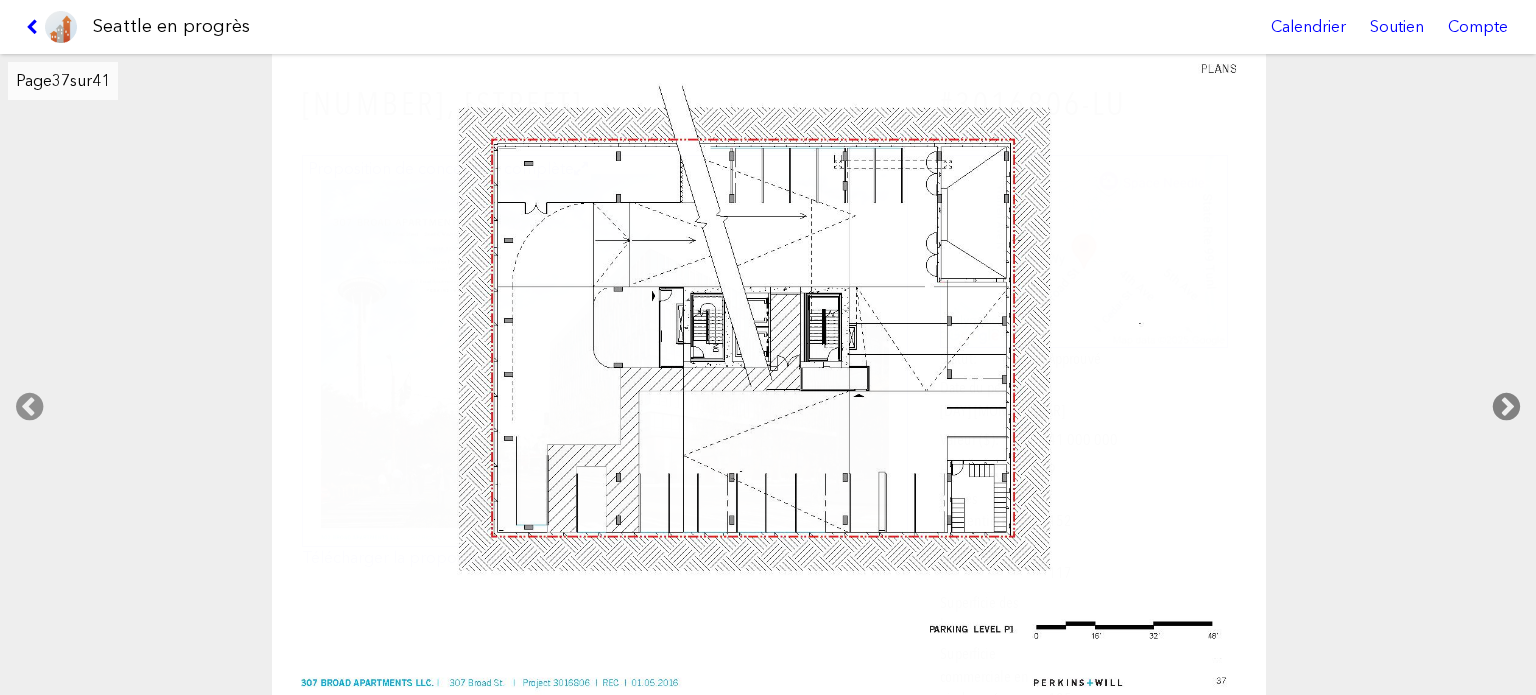 click at bounding box center [1506, 407] 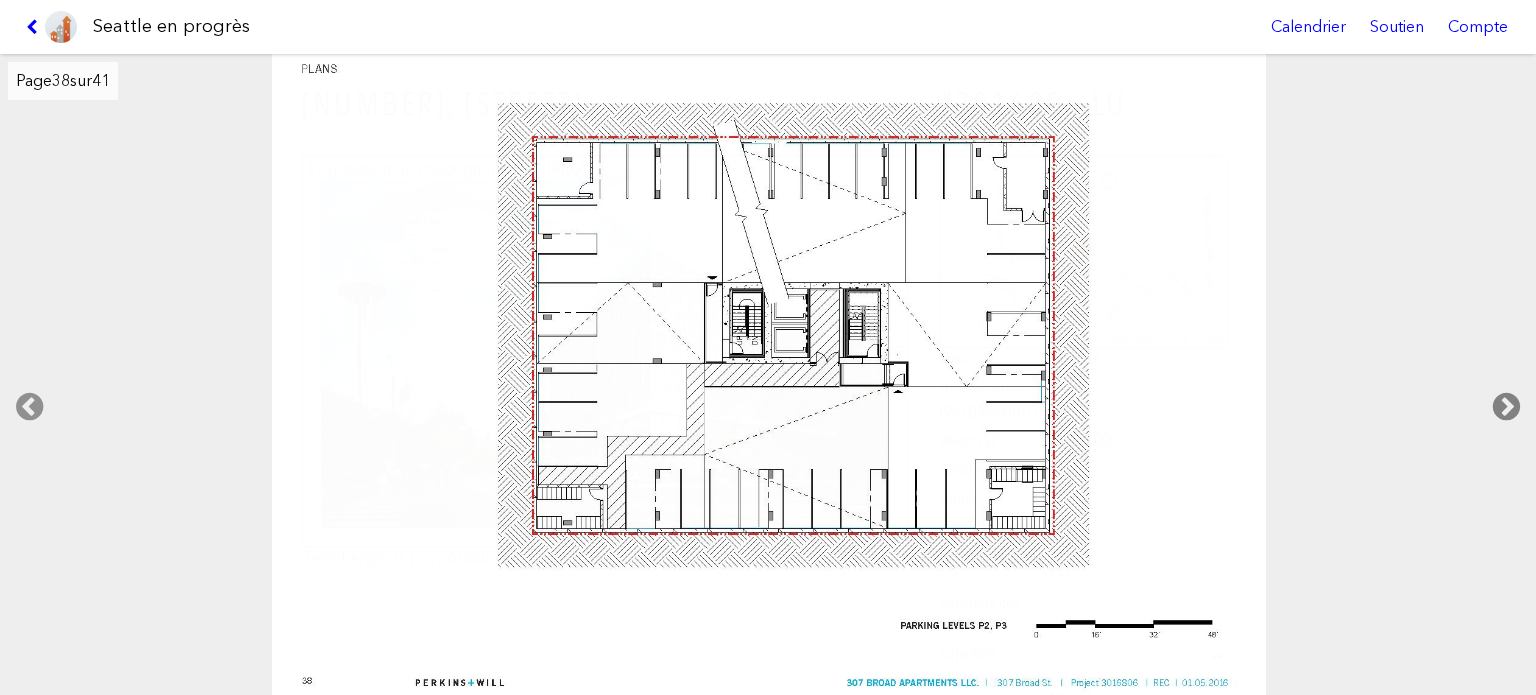 click at bounding box center (1506, 407) 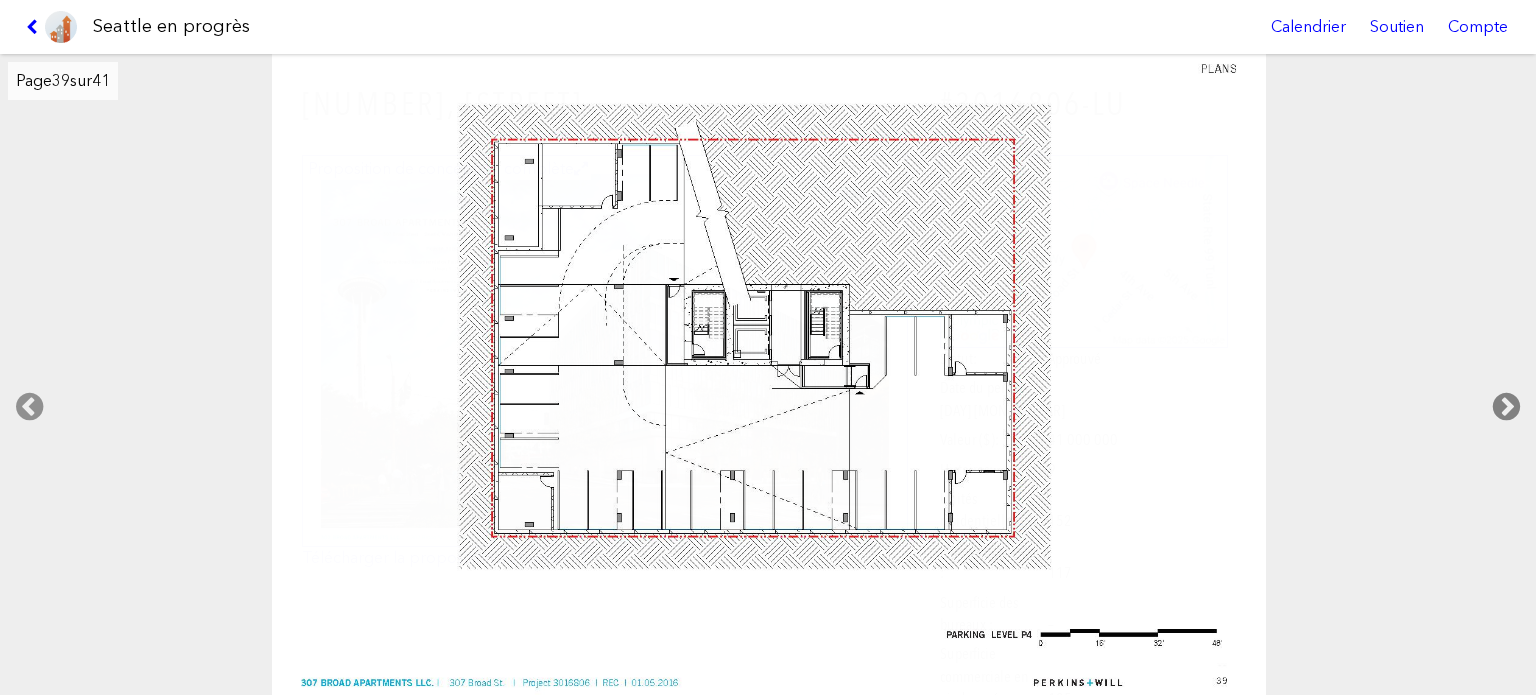 click at bounding box center [1506, 407] 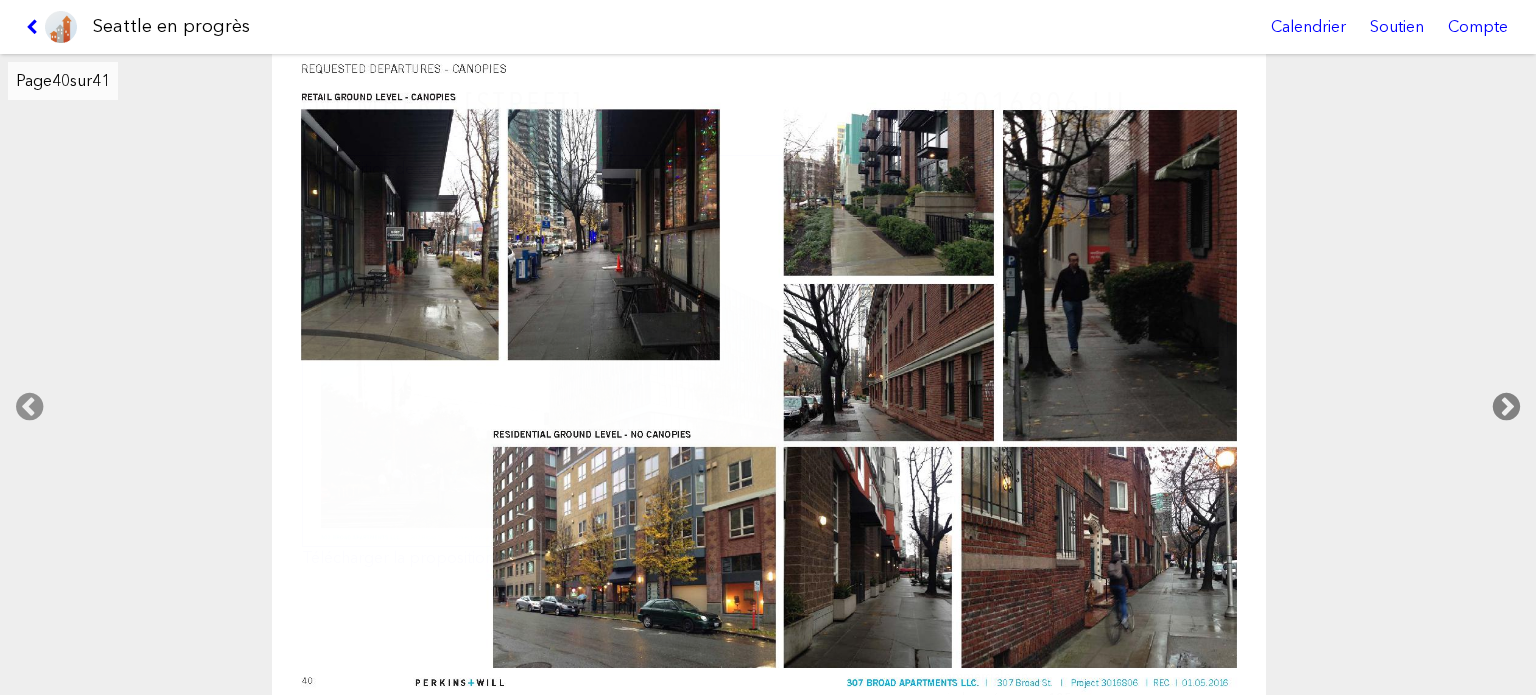 click at bounding box center (1506, 407) 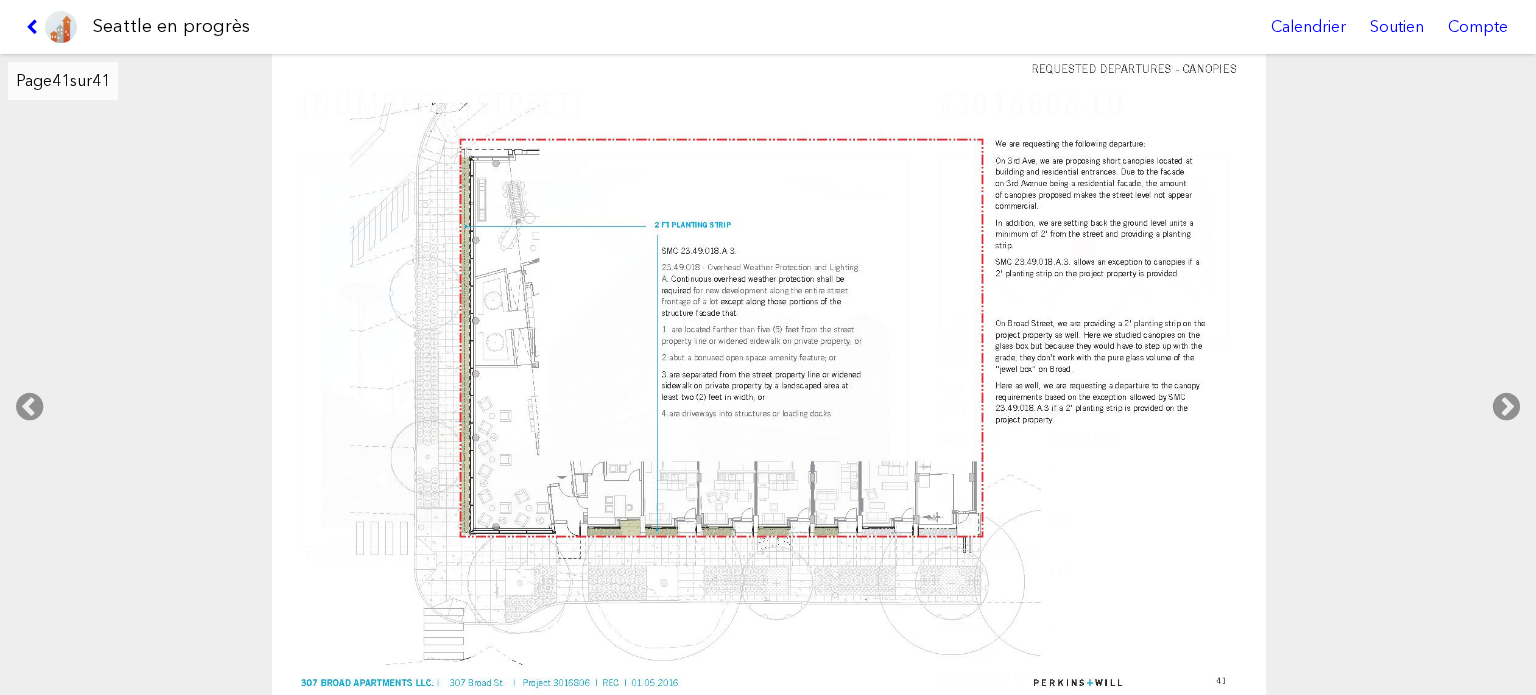 click at bounding box center (51, 27) 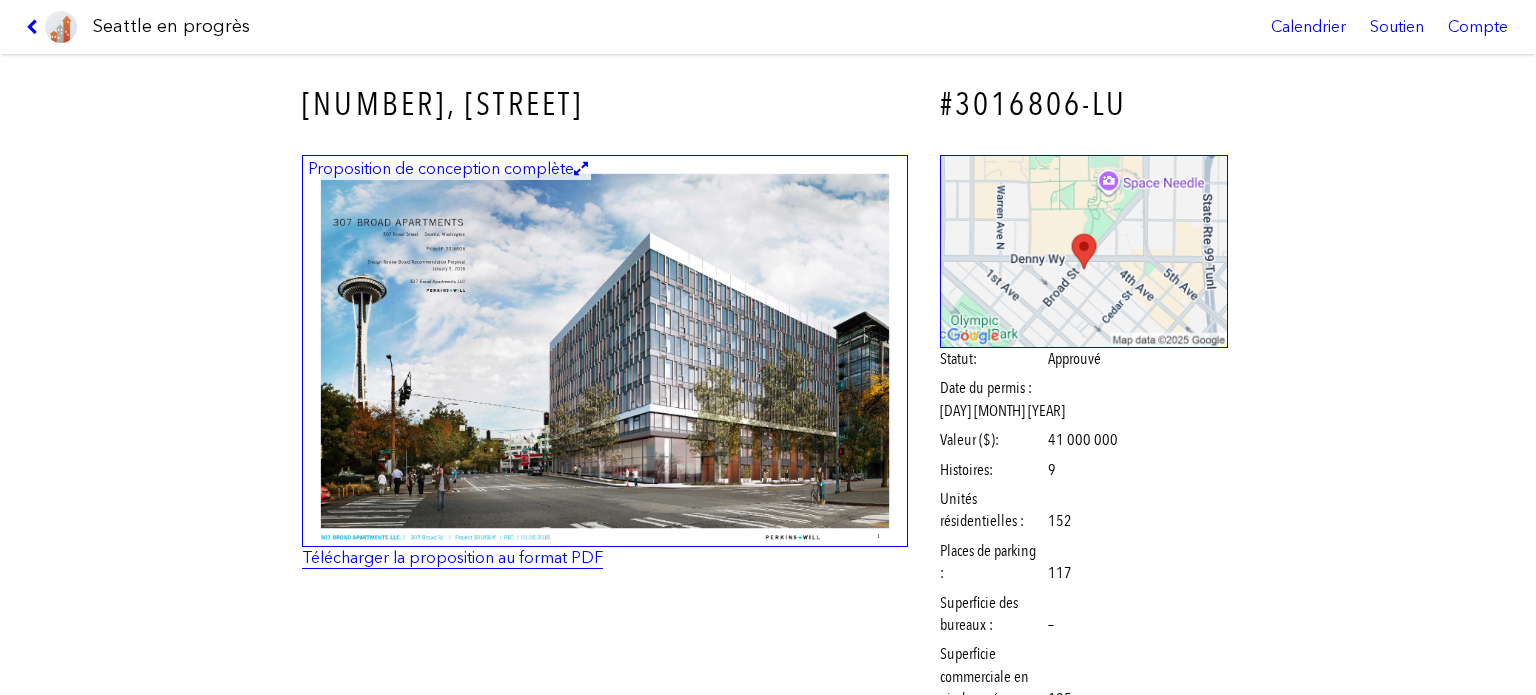 click on "Télécharger la proposition au format PDF" at bounding box center (452, 557) 